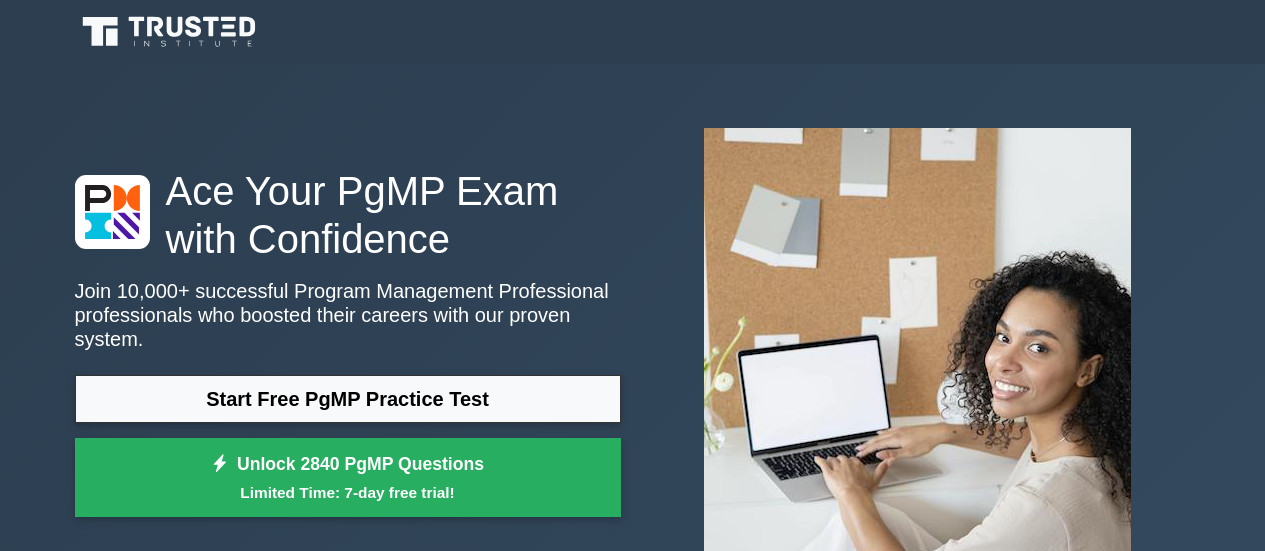 scroll, scrollTop: 0, scrollLeft: 0, axis: both 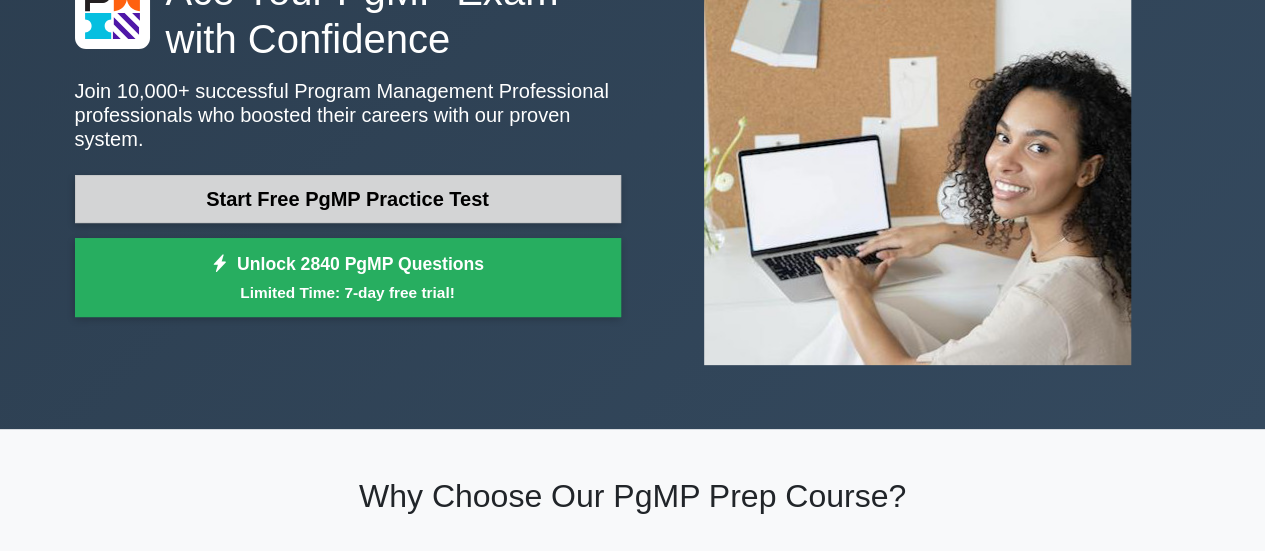 click on "Start Free PgMP Practice Test" at bounding box center [348, 199] 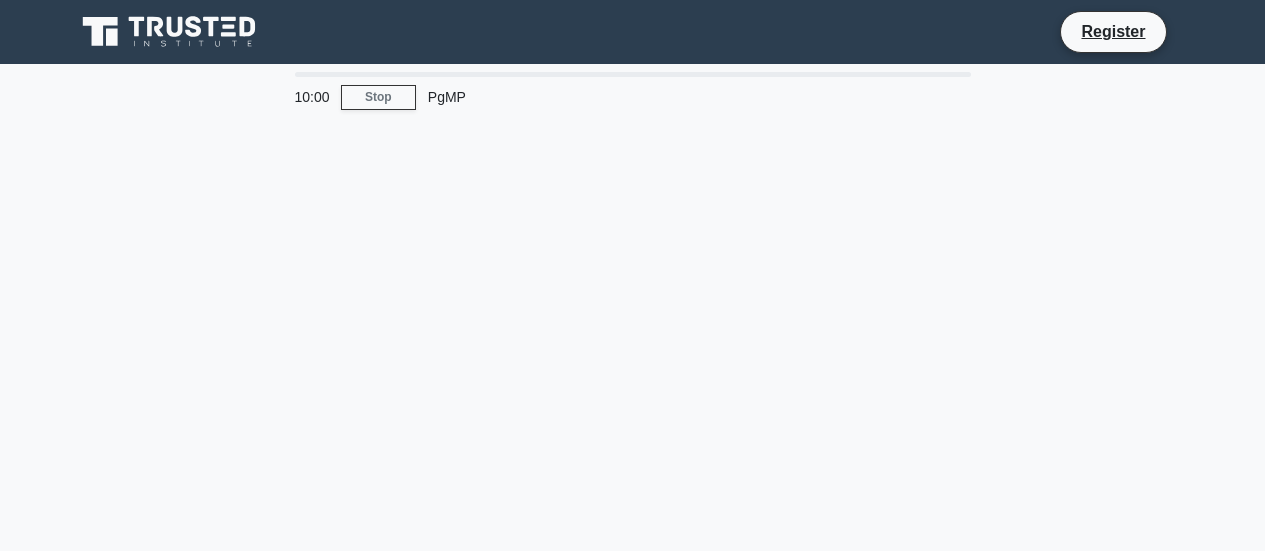 scroll, scrollTop: 0, scrollLeft: 0, axis: both 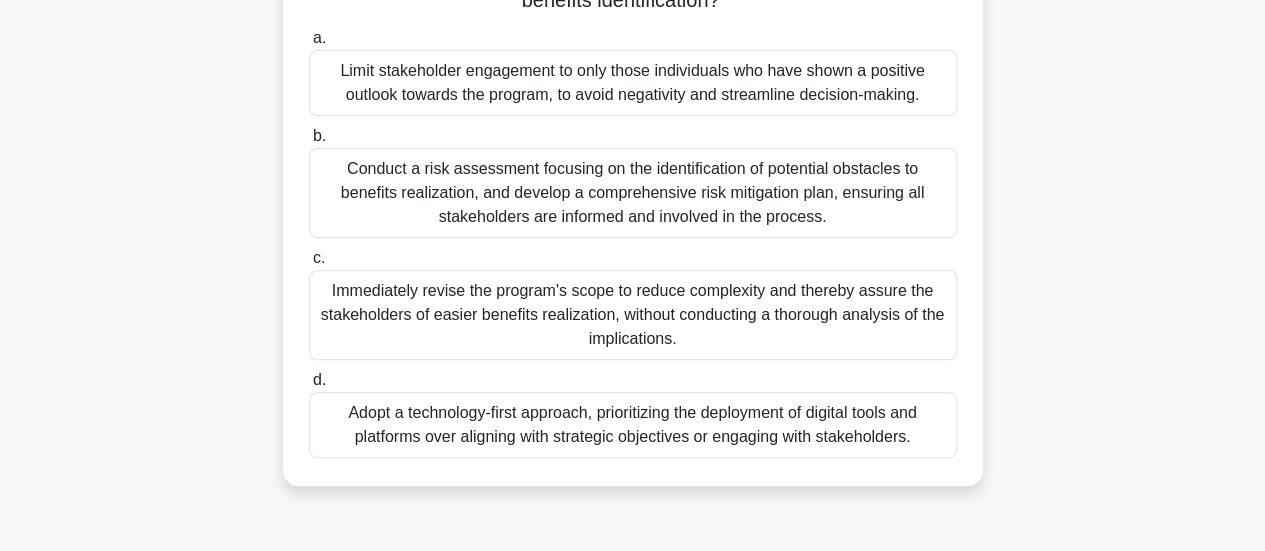 click on "Conduct a risk assessment focusing on the identification of potential obstacles to benefits realization, and develop a comprehensive risk mitigation plan, ensuring all stakeholders are informed and involved in the process." at bounding box center (633, 193) 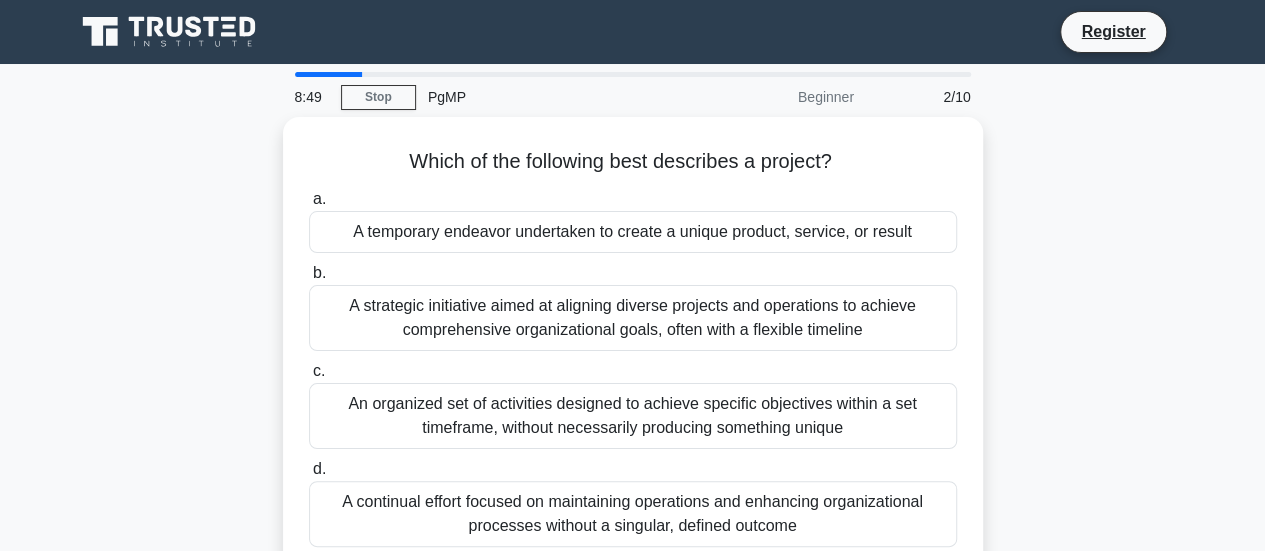 scroll, scrollTop: 100, scrollLeft: 0, axis: vertical 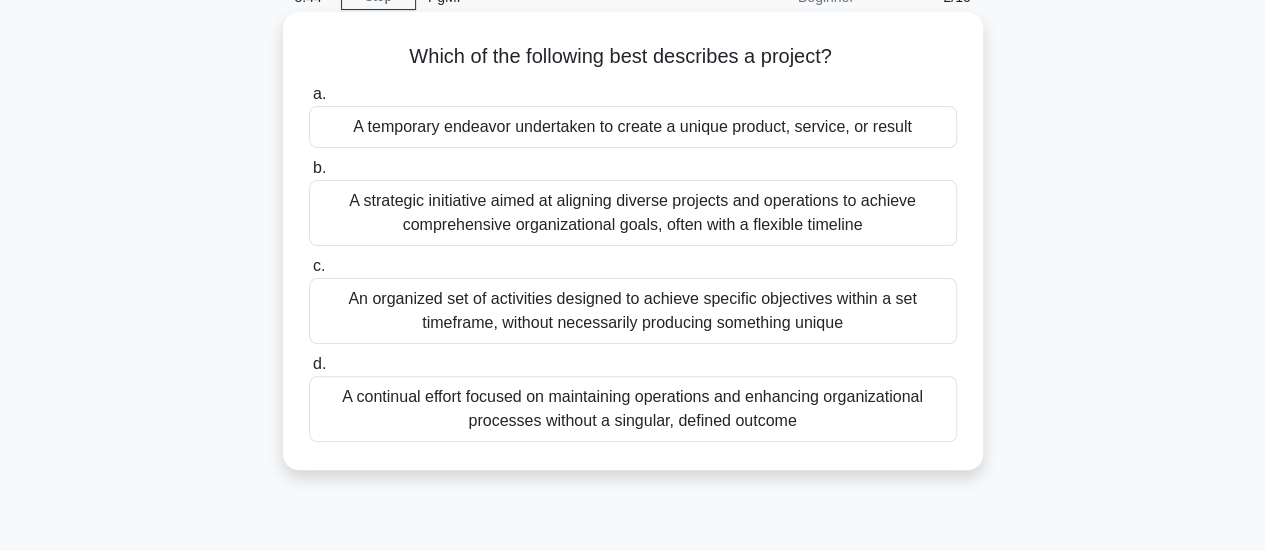 click on "A temporary endeavor undertaken to create a unique product, service, or result" at bounding box center [633, 127] 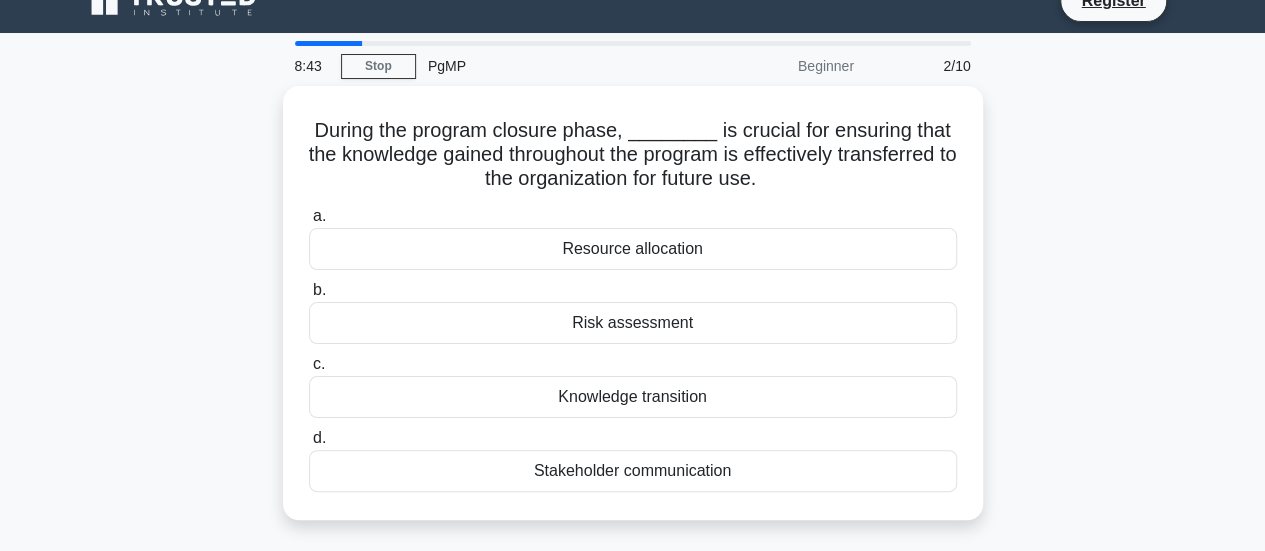 scroll, scrollTop: 0, scrollLeft: 0, axis: both 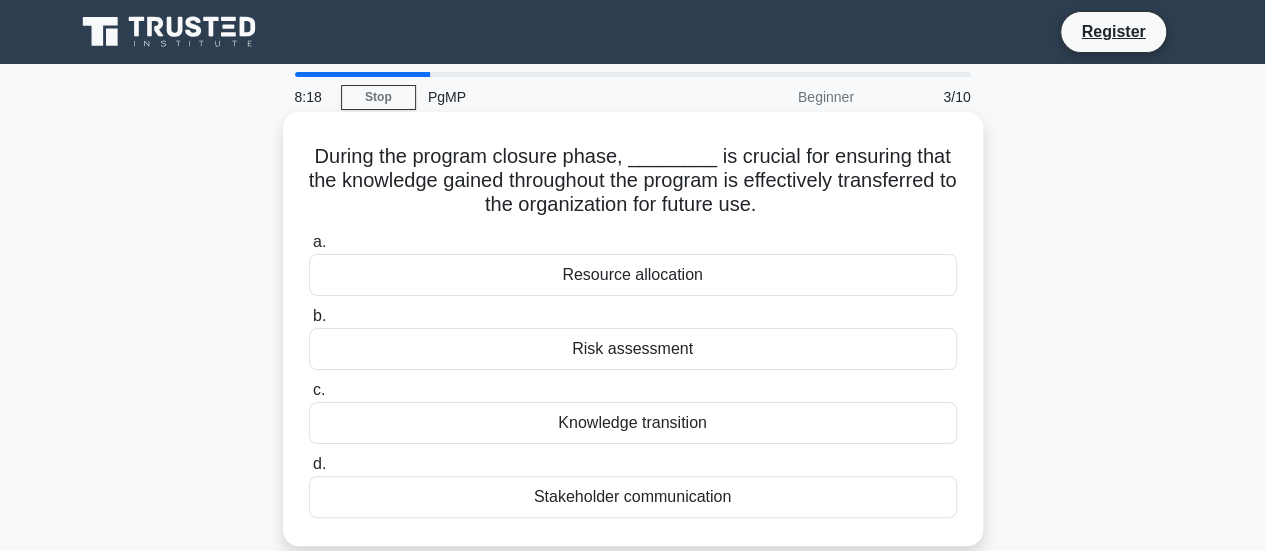 click on "Knowledge transition" at bounding box center (633, 423) 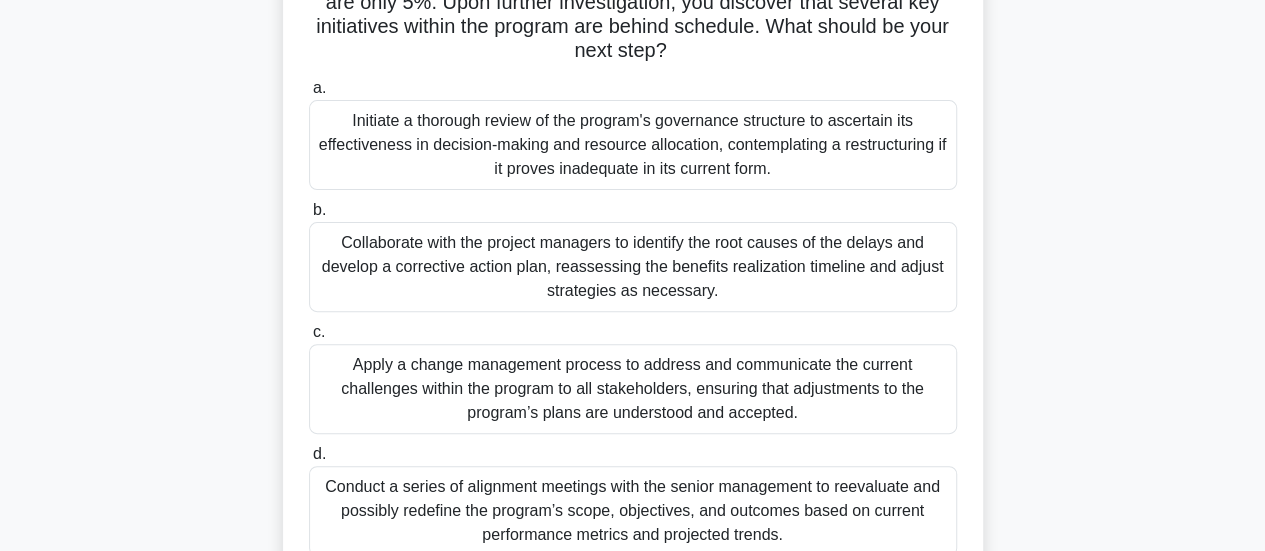 scroll, scrollTop: 200, scrollLeft: 0, axis: vertical 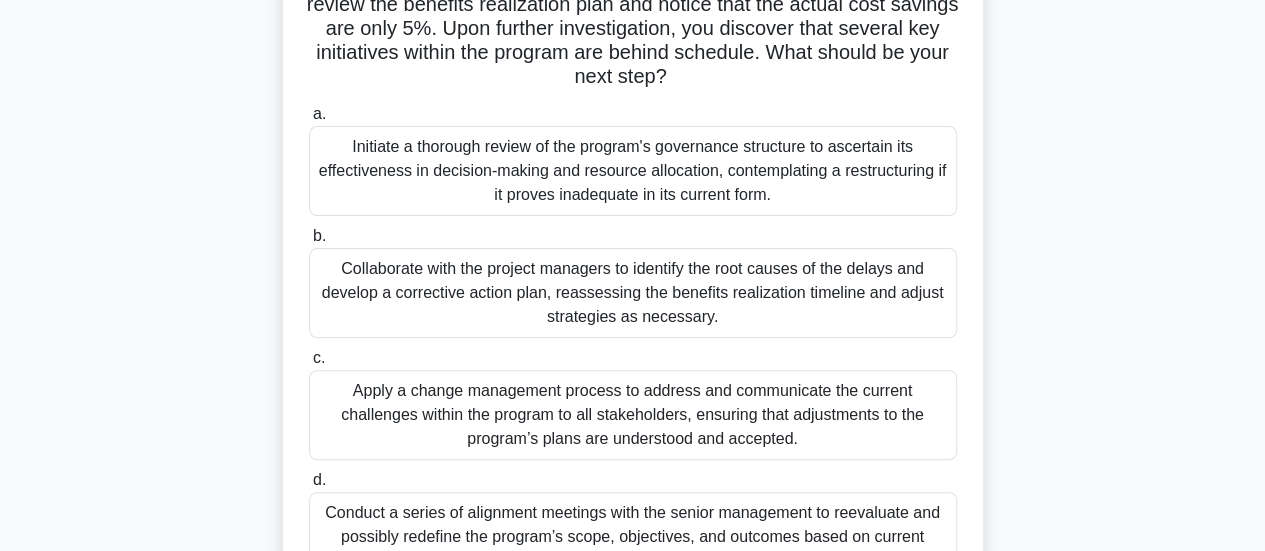 click on "Collaborate with the project managers to identify the root causes of the delays and develop a corrective action plan, reassessing the benefits realization timeline and adjust strategies as necessary." at bounding box center [633, 293] 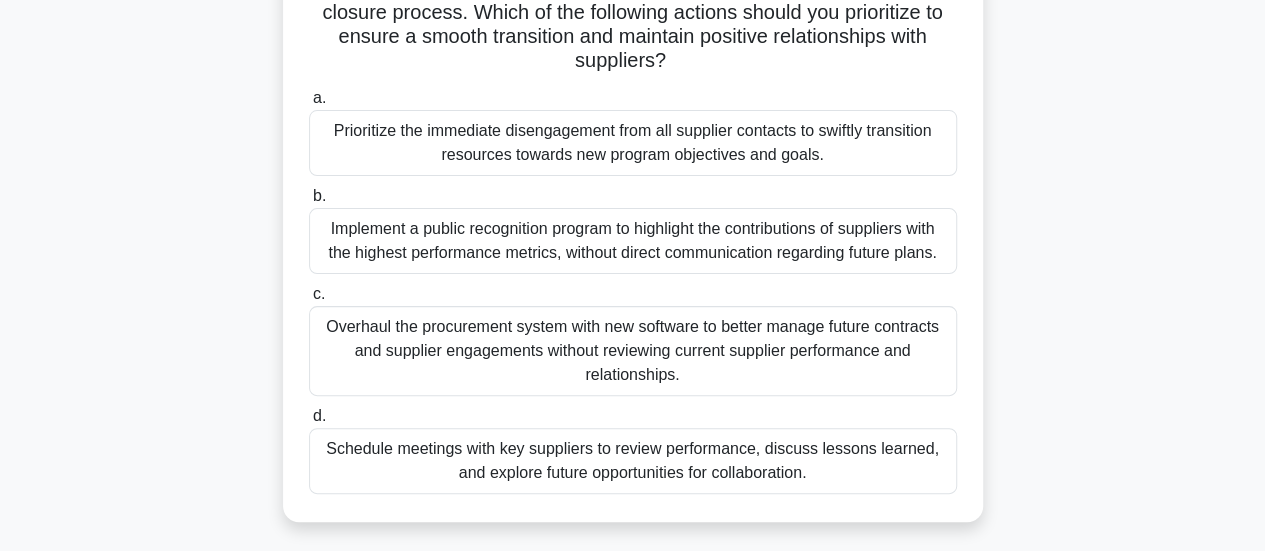 scroll, scrollTop: 200, scrollLeft: 0, axis: vertical 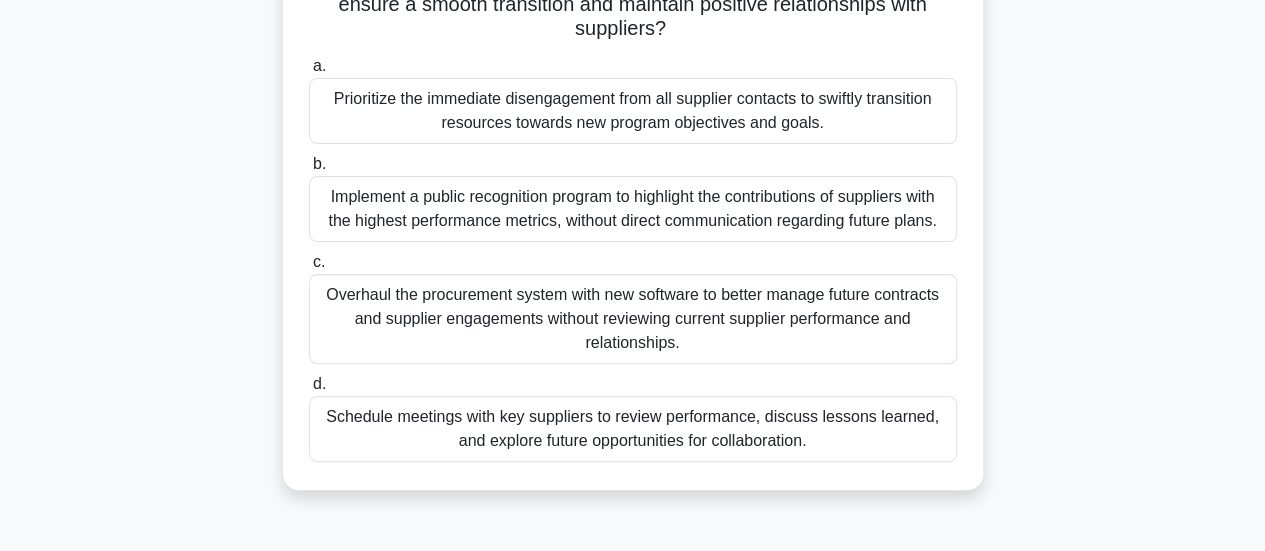 click on "Schedule meetings with key suppliers to review performance, discuss lessons learned, and explore future opportunities for collaboration." at bounding box center [633, 429] 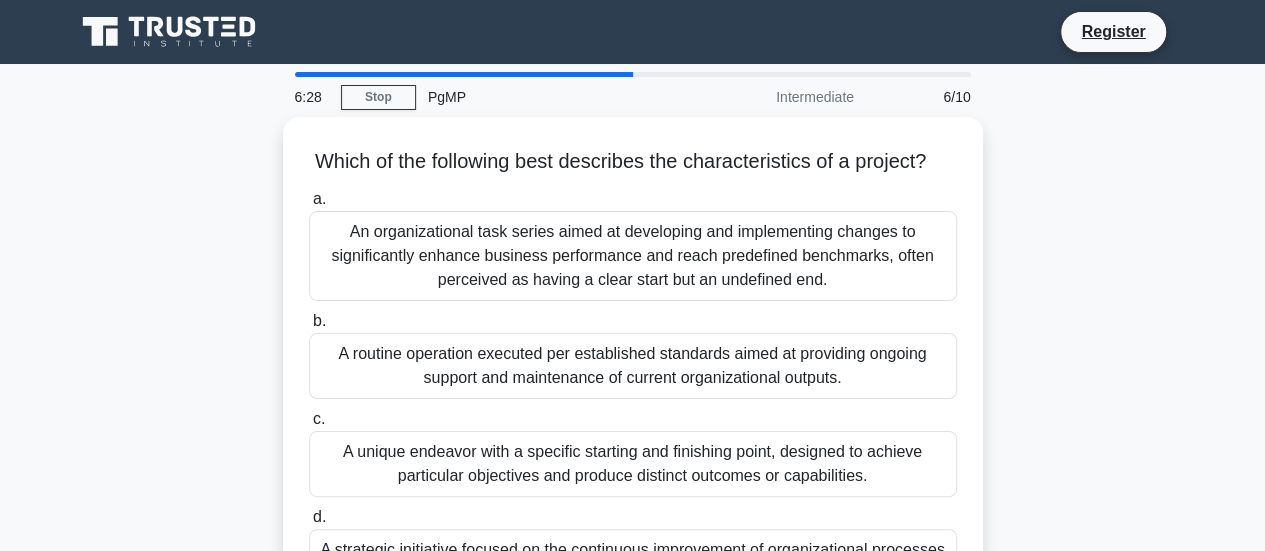 scroll, scrollTop: 100, scrollLeft: 0, axis: vertical 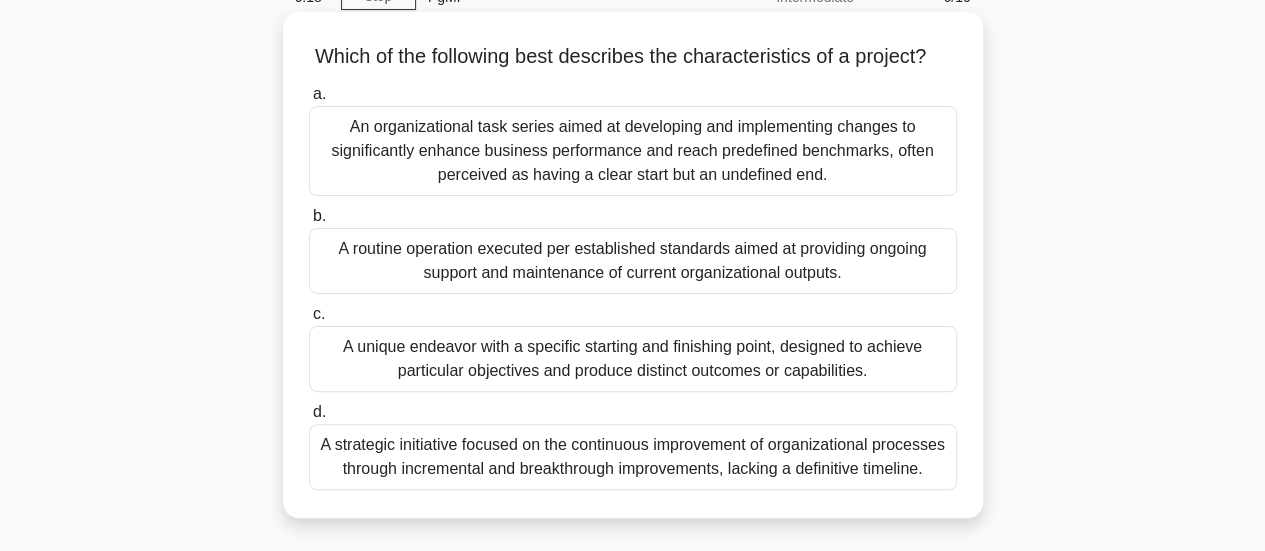 click on "A unique endeavor with a specific starting and finishing point, designed to achieve particular objectives and produce distinct outcomes or capabilities." at bounding box center [633, 359] 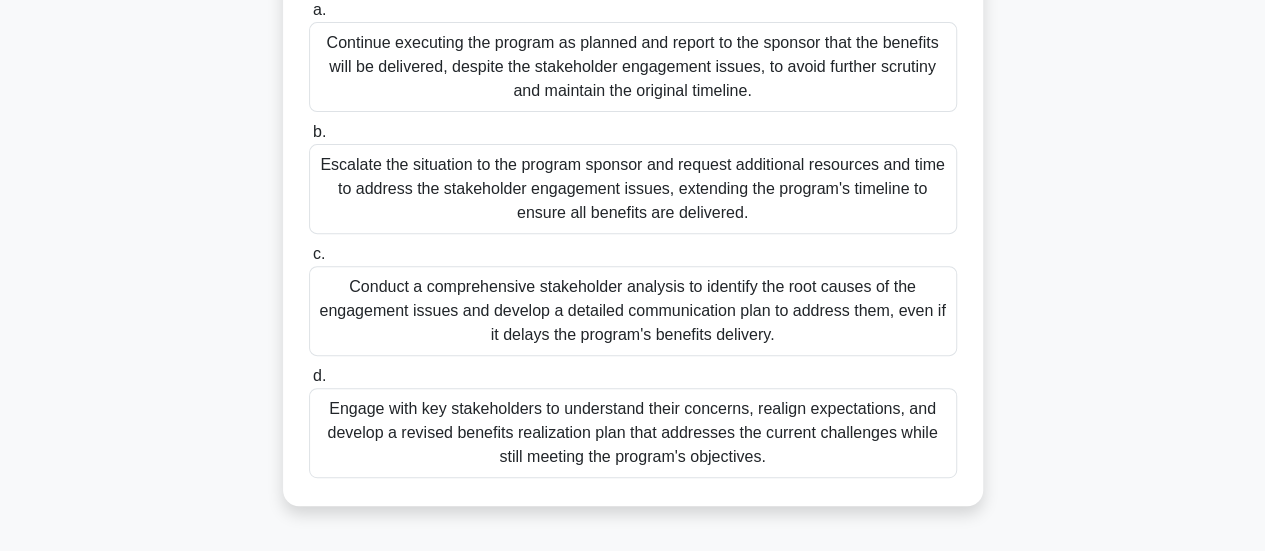 scroll, scrollTop: 300, scrollLeft: 0, axis: vertical 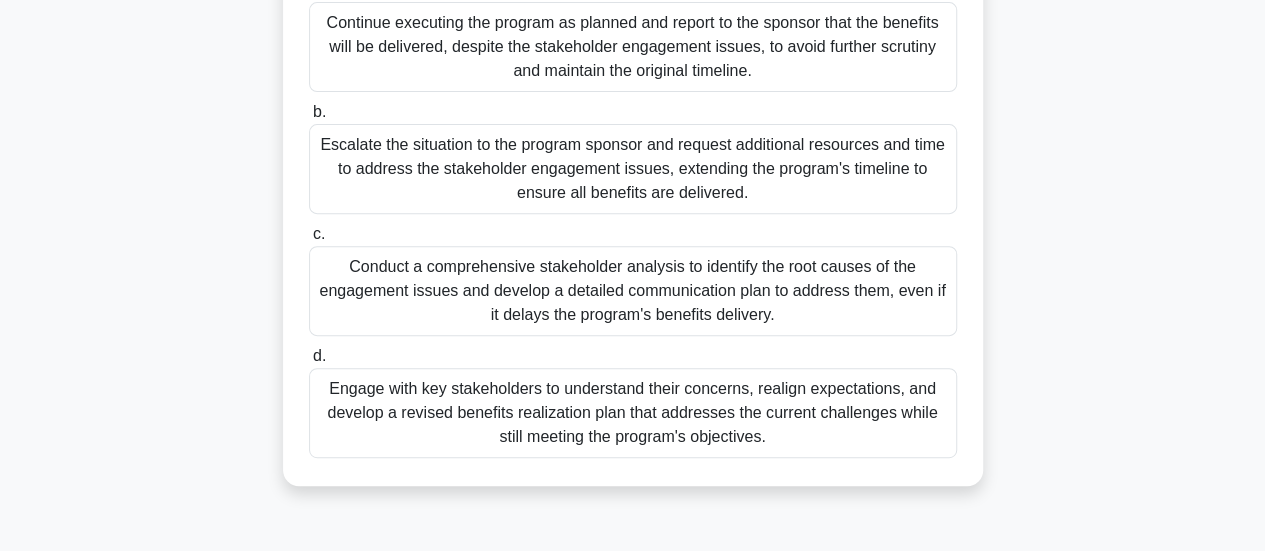 click on "Engage with key stakeholders to understand their concerns, realign expectations, and develop a revised benefits realization plan that addresses the current challenges while still meeting the program's objectives." at bounding box center [633, 413] 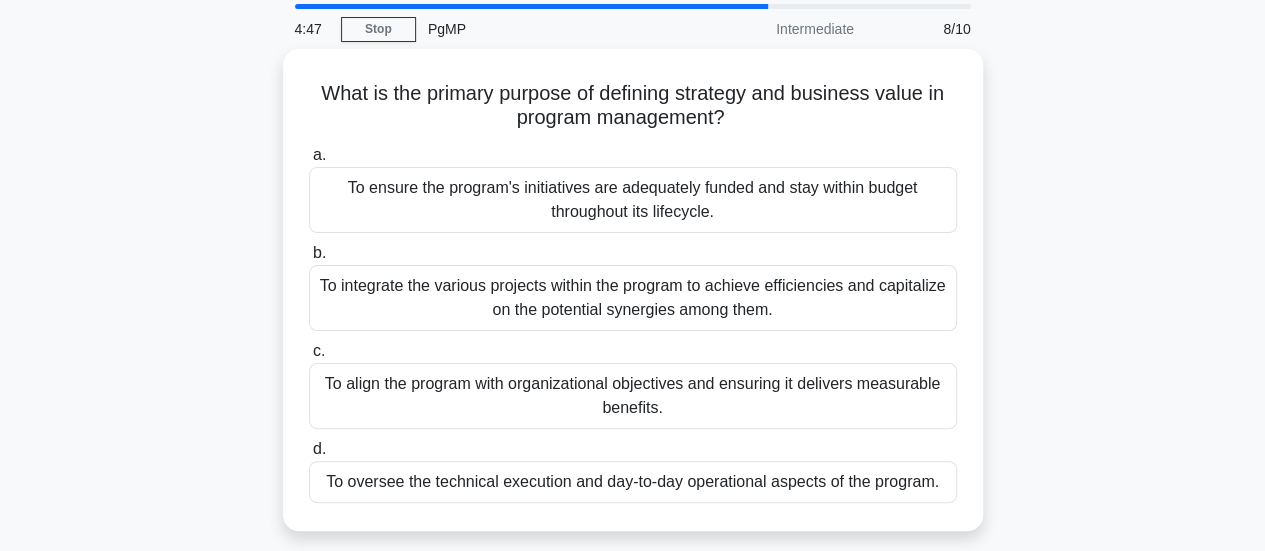 scroll, scrollTop: 100, scrollLeft: 0, axis: vertical 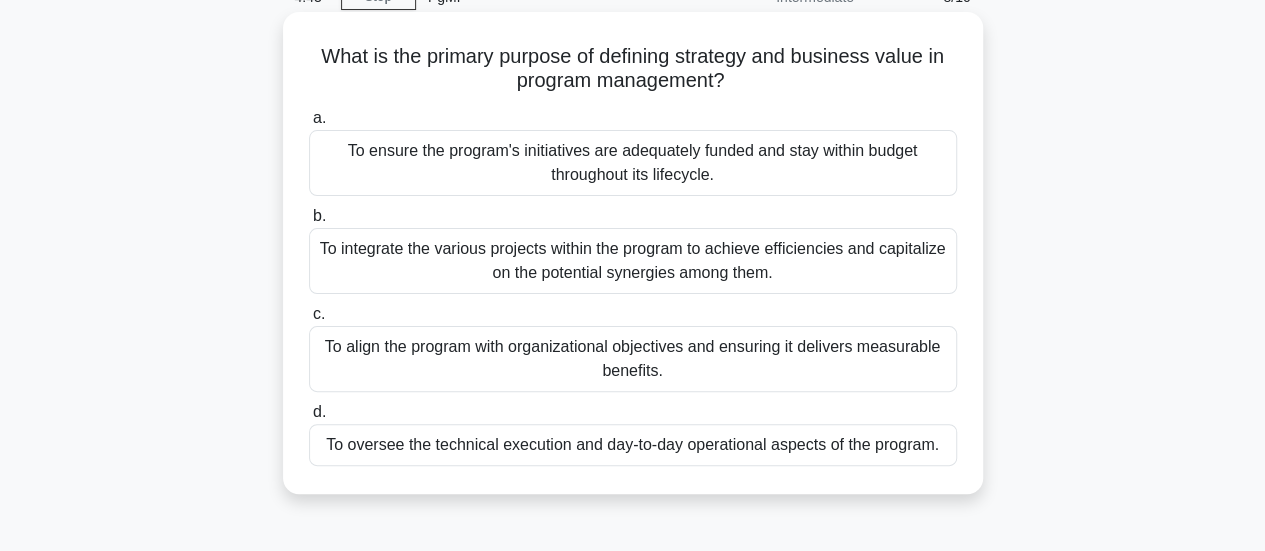 click on "To align the program with organizational objectives and ensuring it delivers measurable benefits." at bounding box center (633, 359) 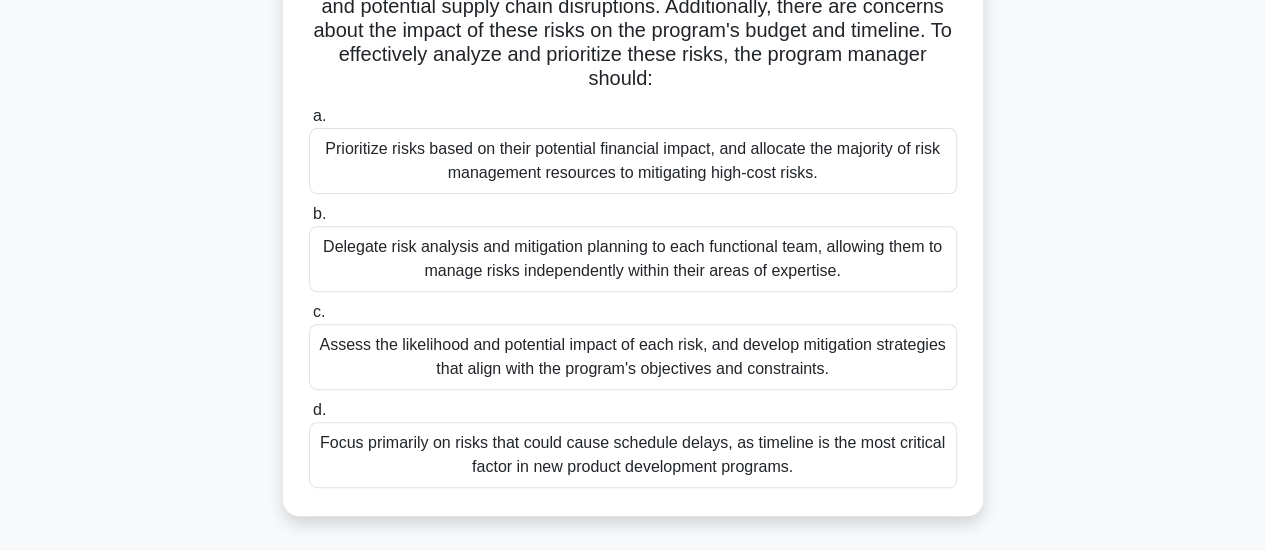 scroll, scrollTop: 300, scrollLeft: 0, axis: vertical 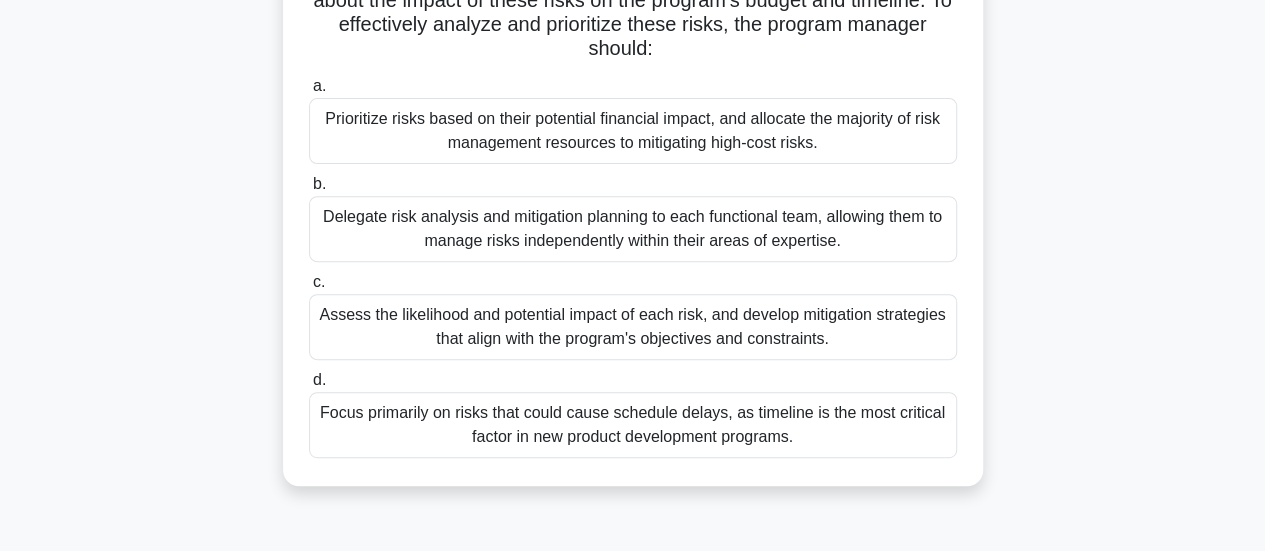 click on "Assess the likelihood and potential impact of each risk, and develop mitigation strategies that align with the program's objectives and constraints." at bounding box center [633, 327] 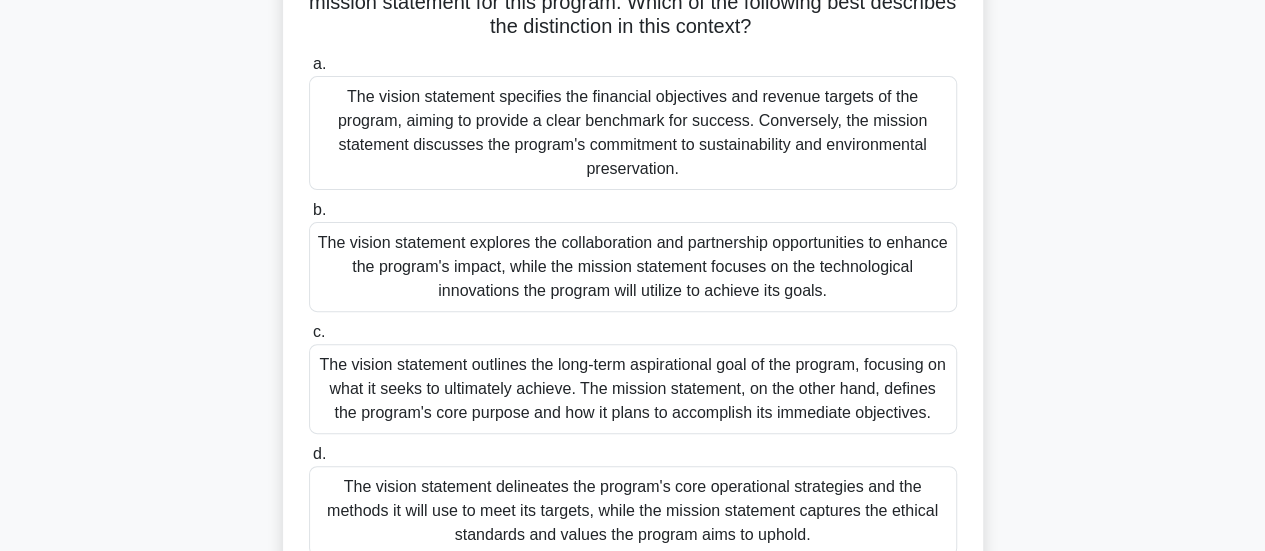 scroll, scrollTop: 200, scrollLeft: 0, axis: vertical 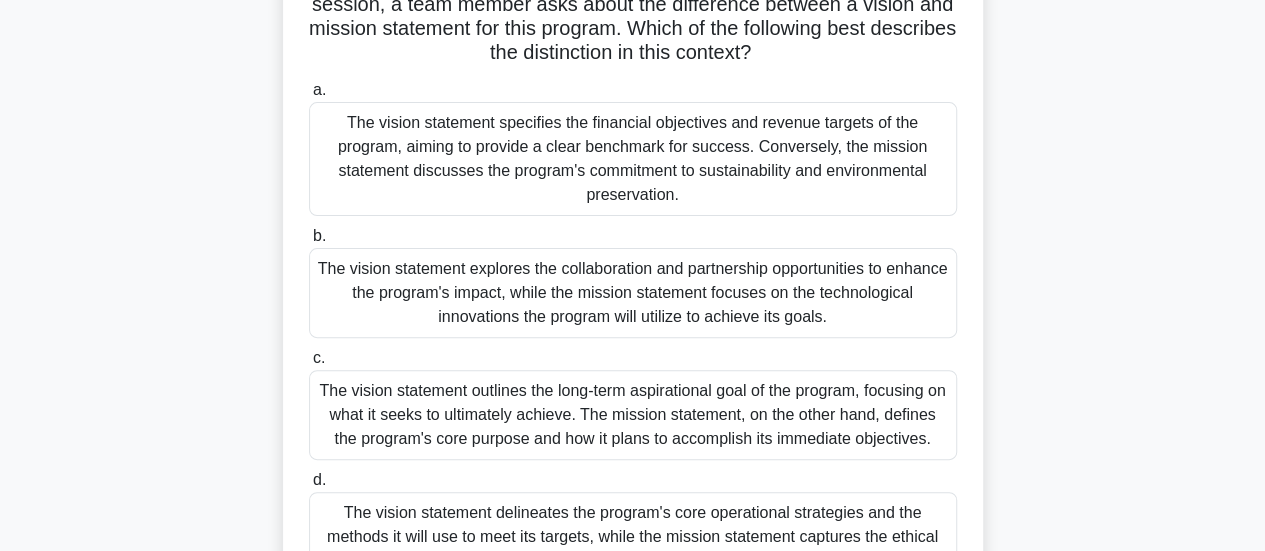 click on "The vision statement outlines the long-term aspirational goal of the program, focusing on what it seeks to ultimately achieve. The mission statement, on the other hand, defines the program's core purpose and how it plans to accomplish its immediate objectives." at bounding box center (633, 415) 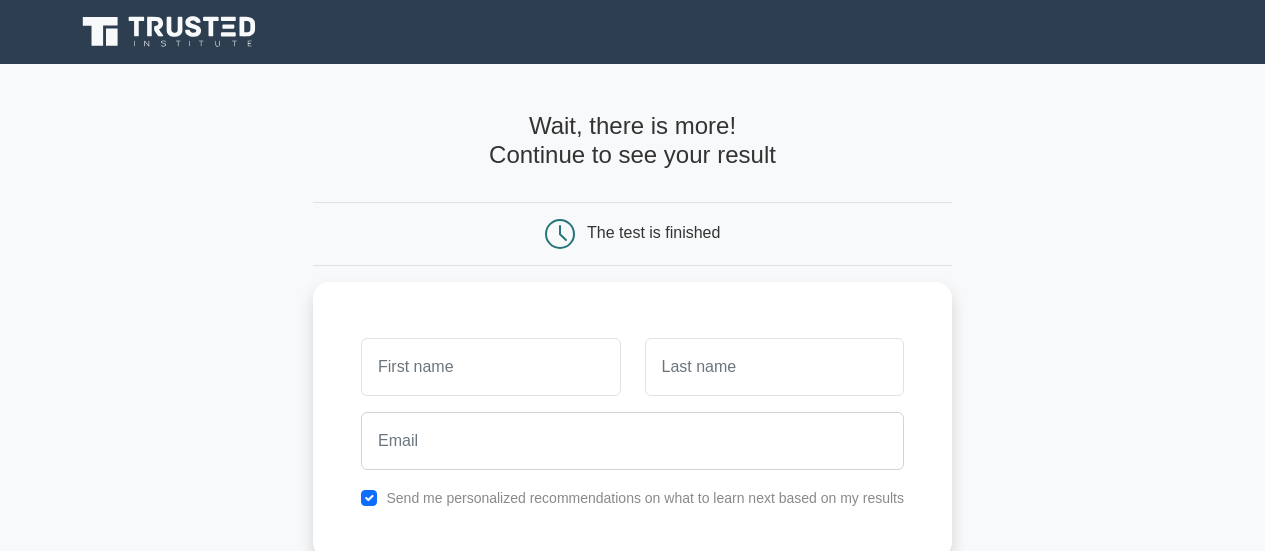 scroll, scrollTop: 0, scrollLeft: 0, axis: both 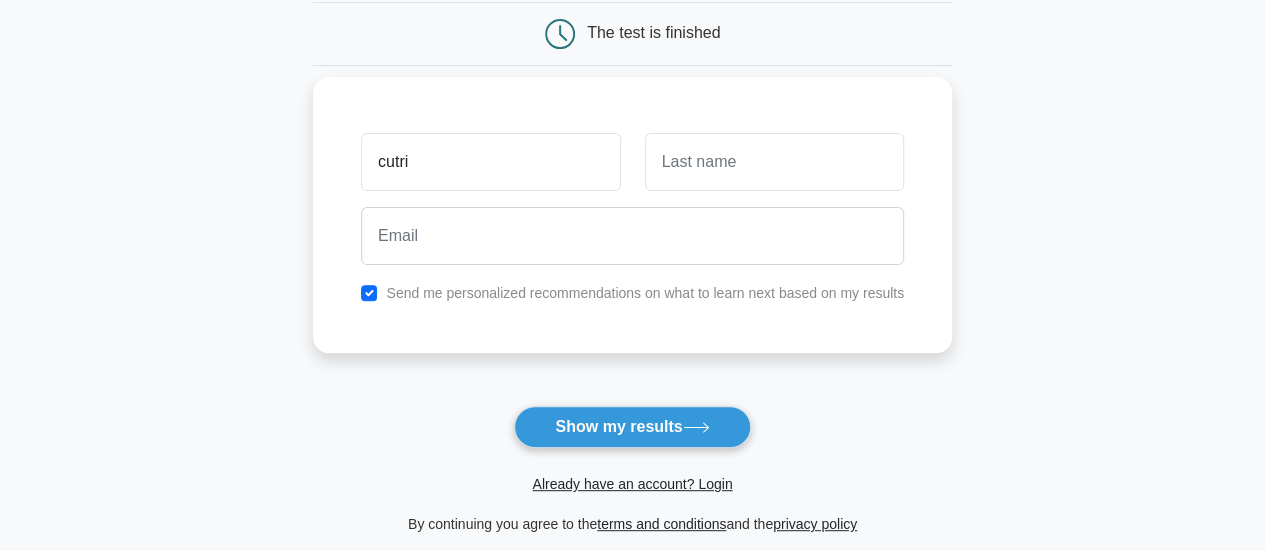 type on "cutri" 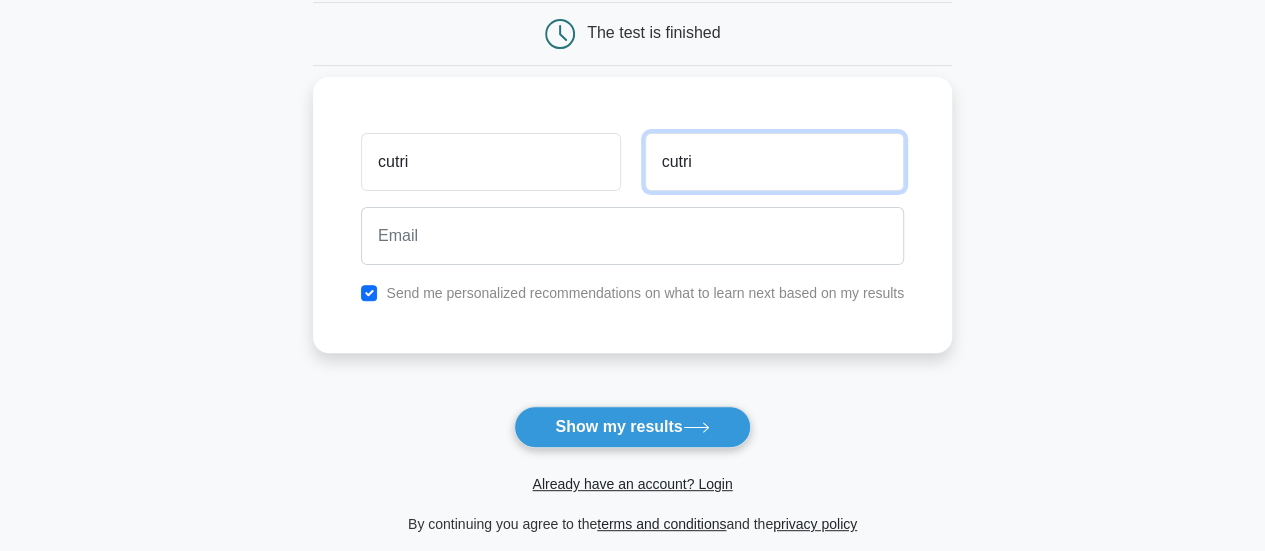 type on "cutri" 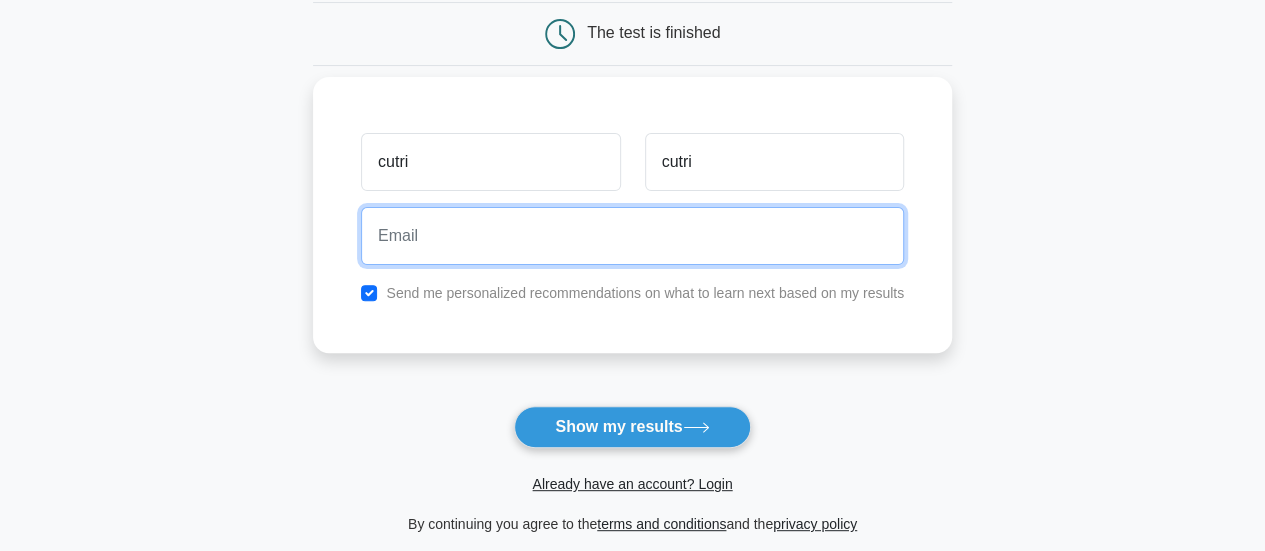 click at bounding box center (632, 236) 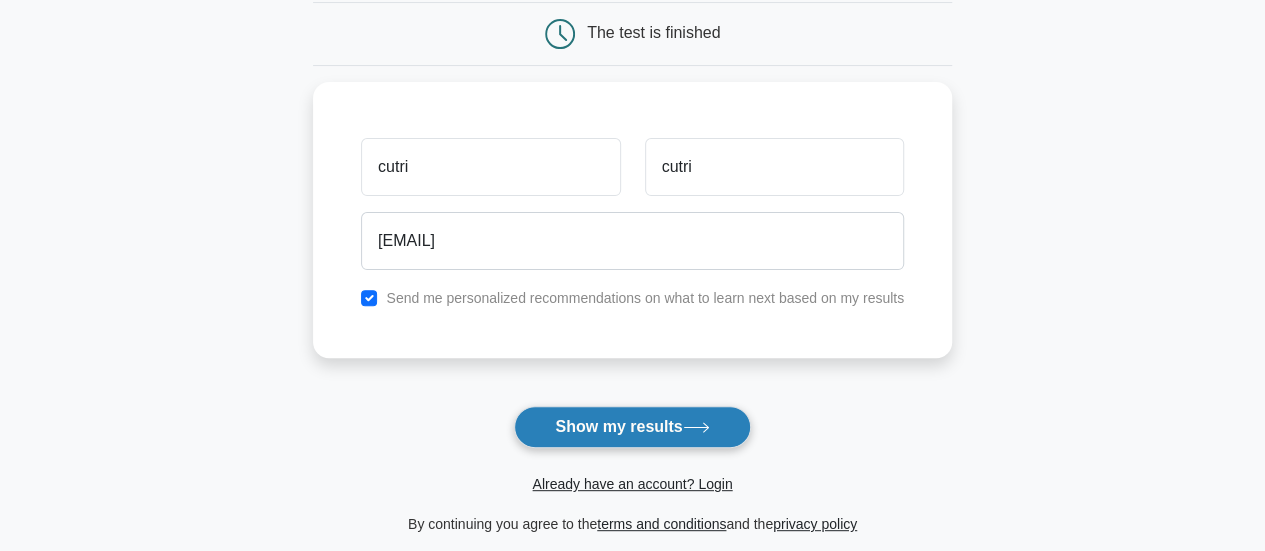 click on "Show my results" at bounding box center (632, 427) 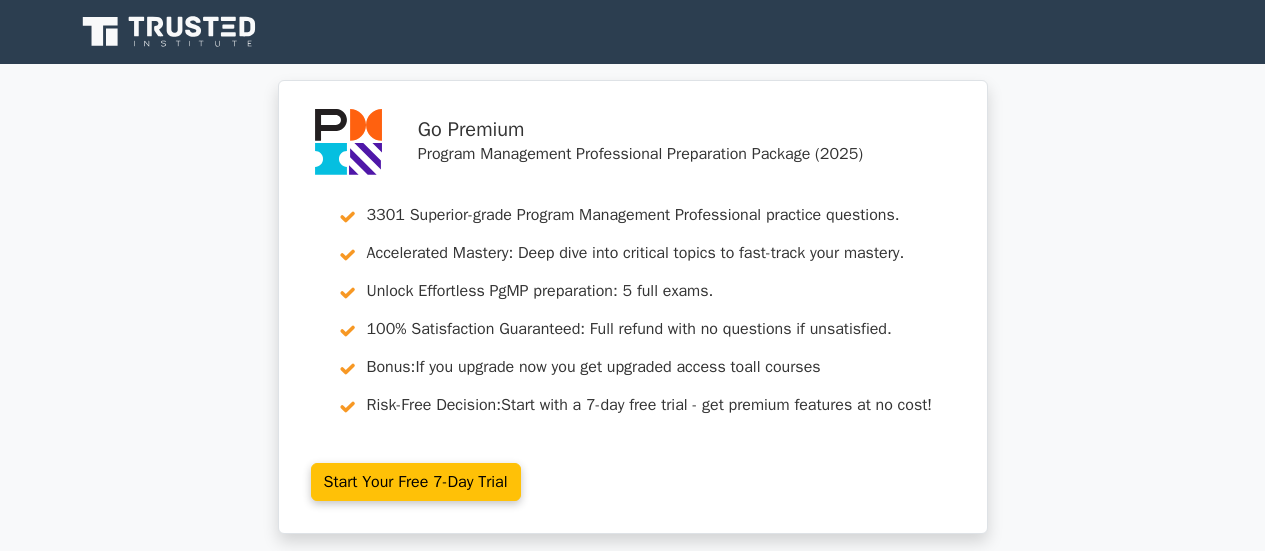 scroll, scrollTop: 0, scrollLeft: 0, axis: both 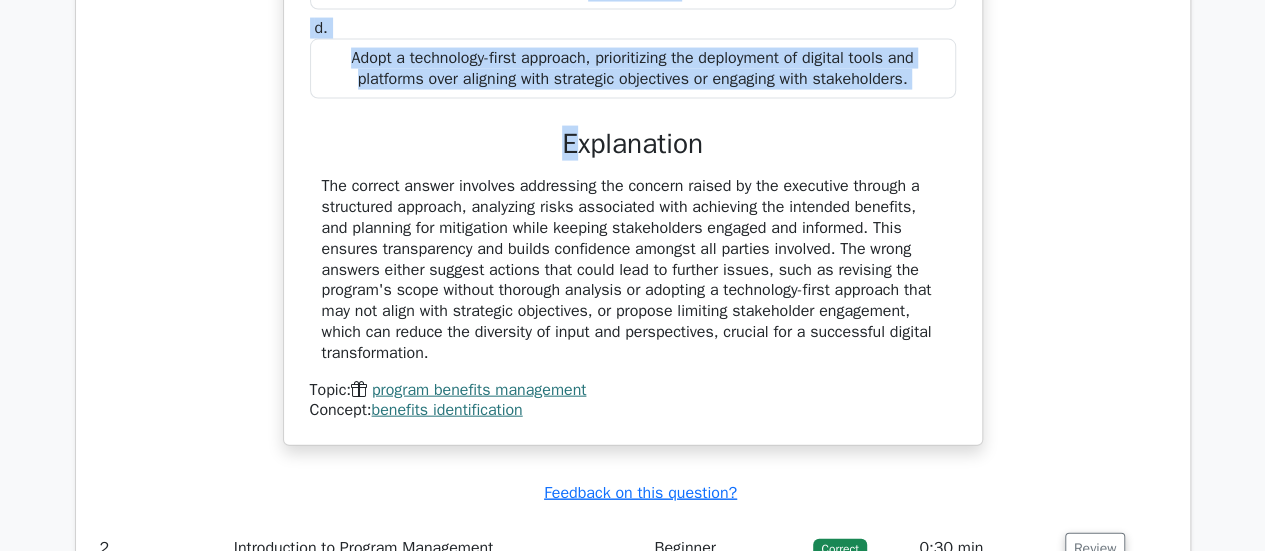 drag, startPoint x: 347, startPoint y: 239, endPoint x: 636, endPoint y: 340, distance: 306.1405 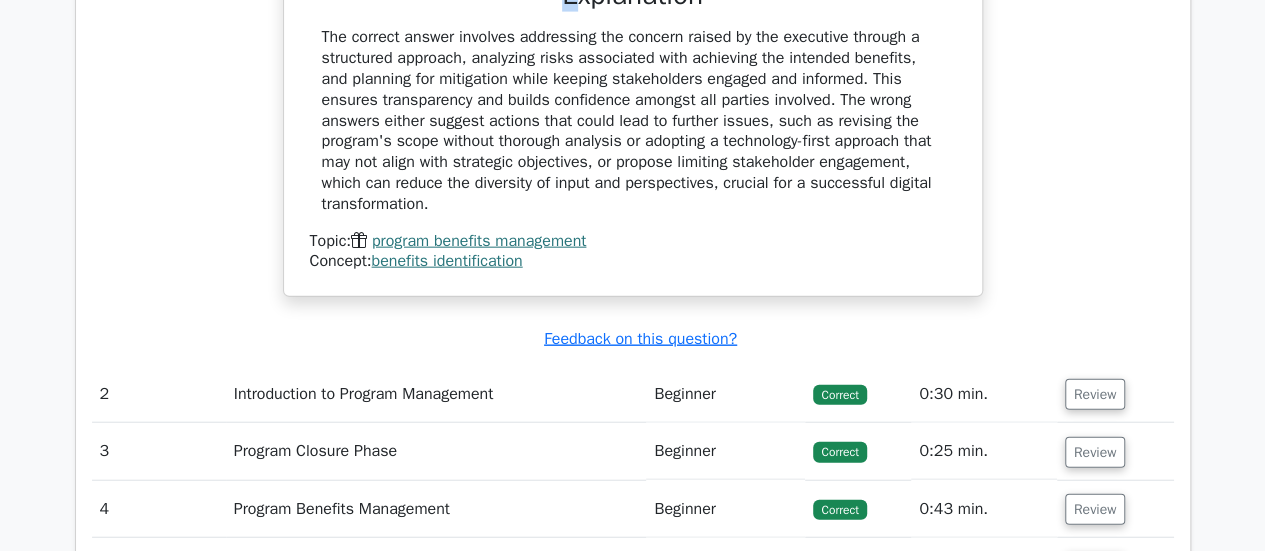 scroll, scrollTop: 2500, scrollLeft: 0, axis: vertical 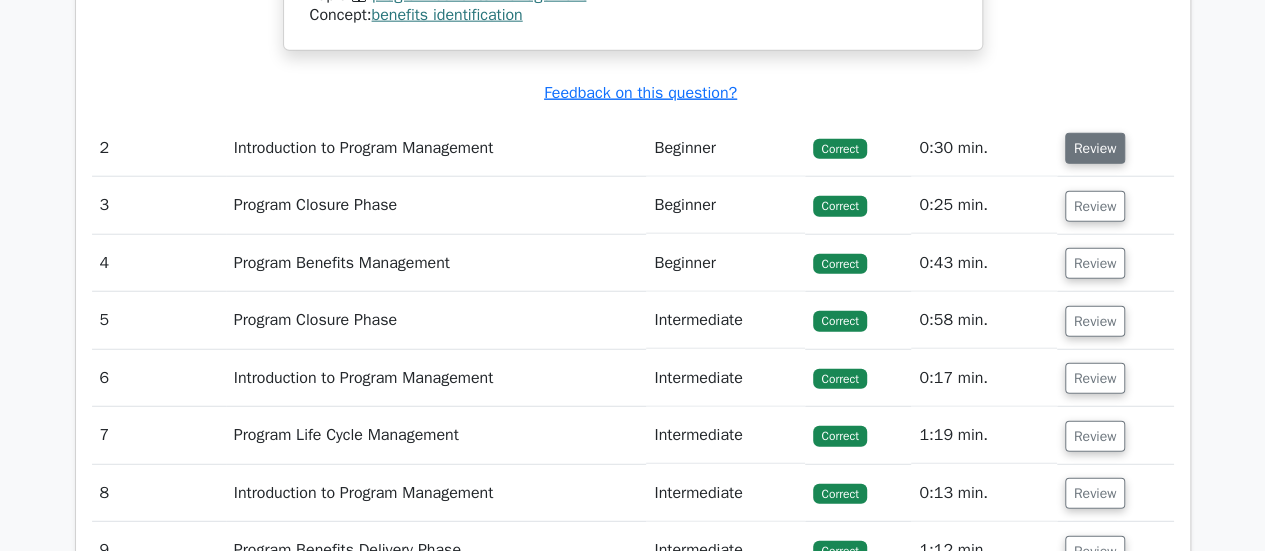 click on "Review" at bounding box center (1095, 148) 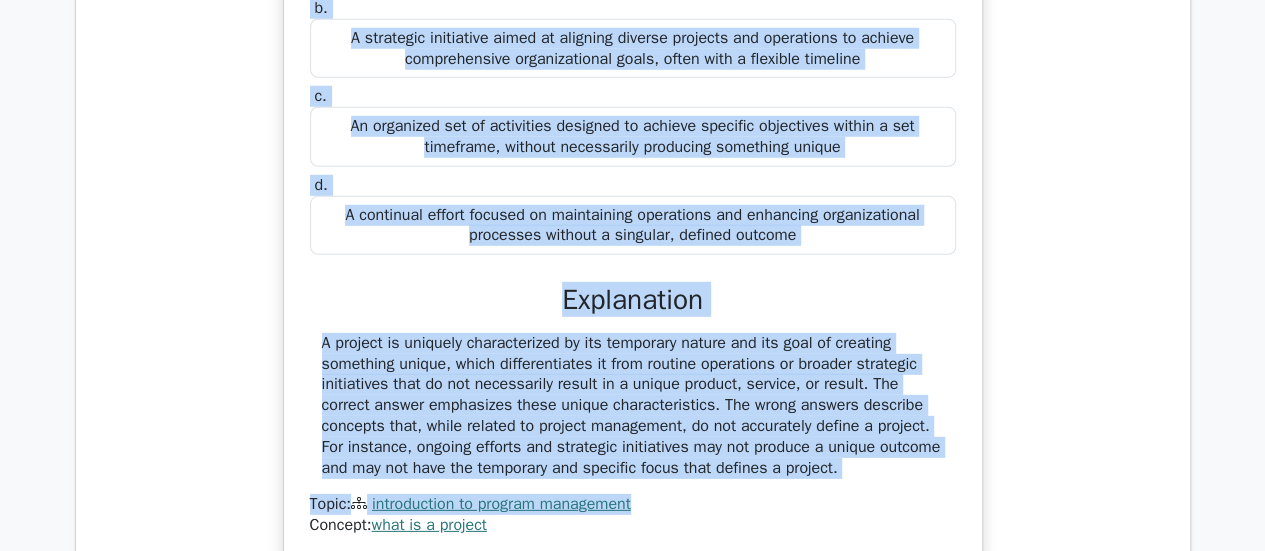 scroll, scrollTop: 2900, scrollLeft: 0, axis: vertical 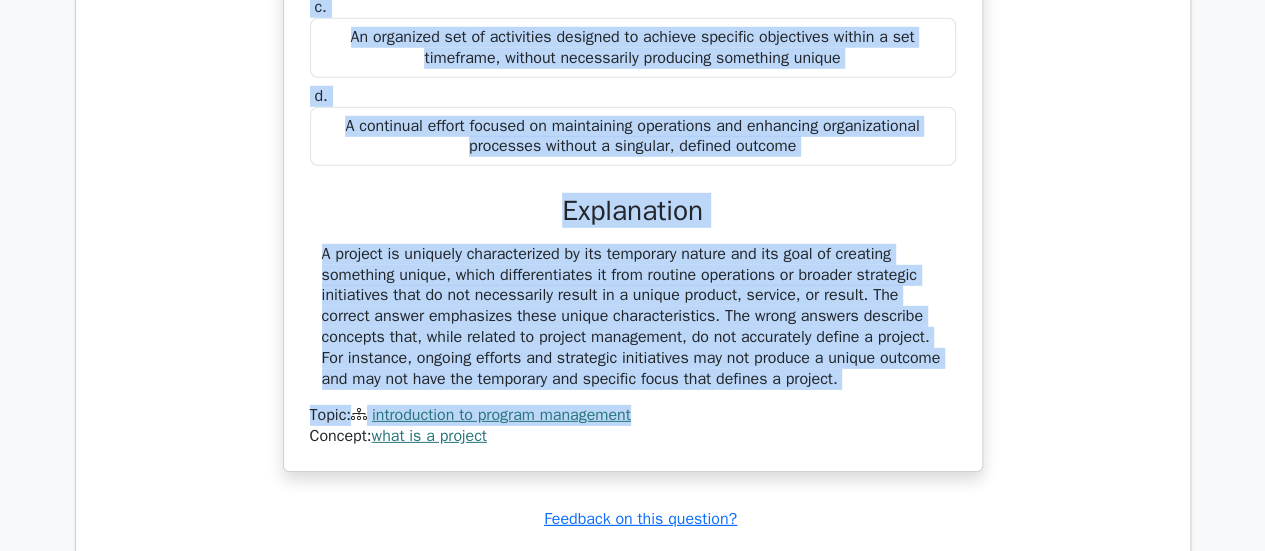 drag, startPoint x: 402, startPoint y: 207, endPoint x: 915, endPoint y: 371, distance: 538.57684 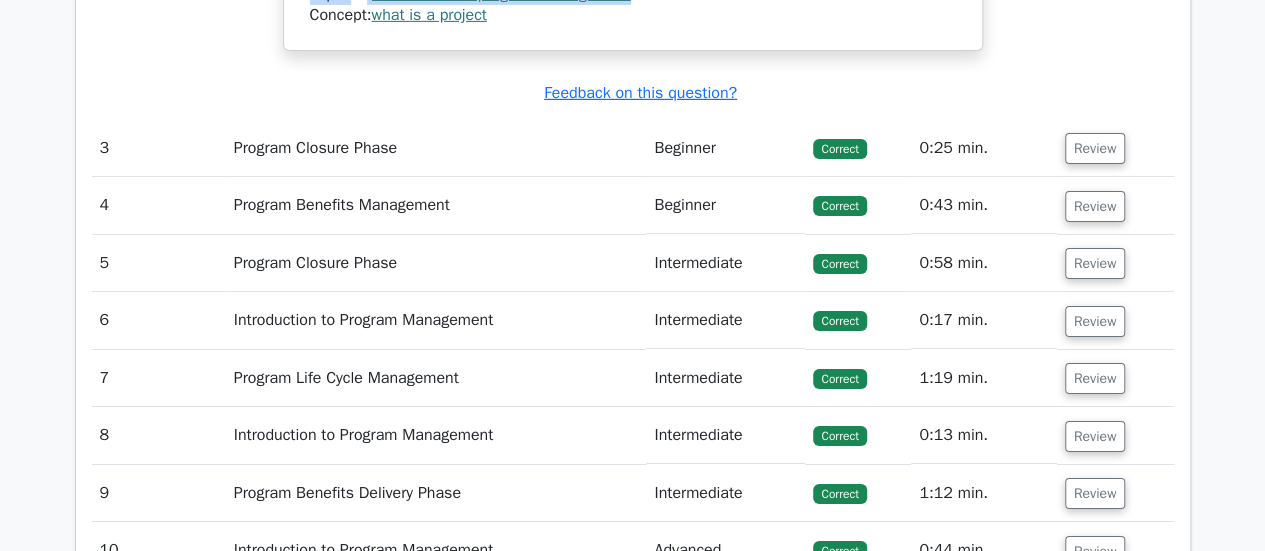 scroll, scrollTop: 3200, scrollLeft: 0, axis: vertical 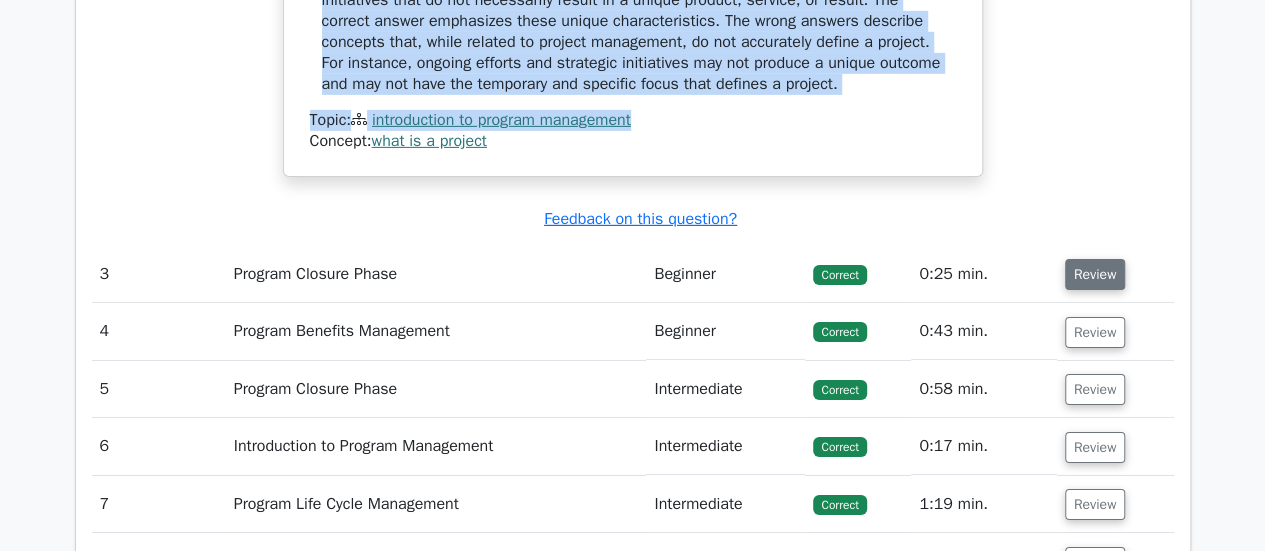 click on "Review" at bounding box center (1095, 274) 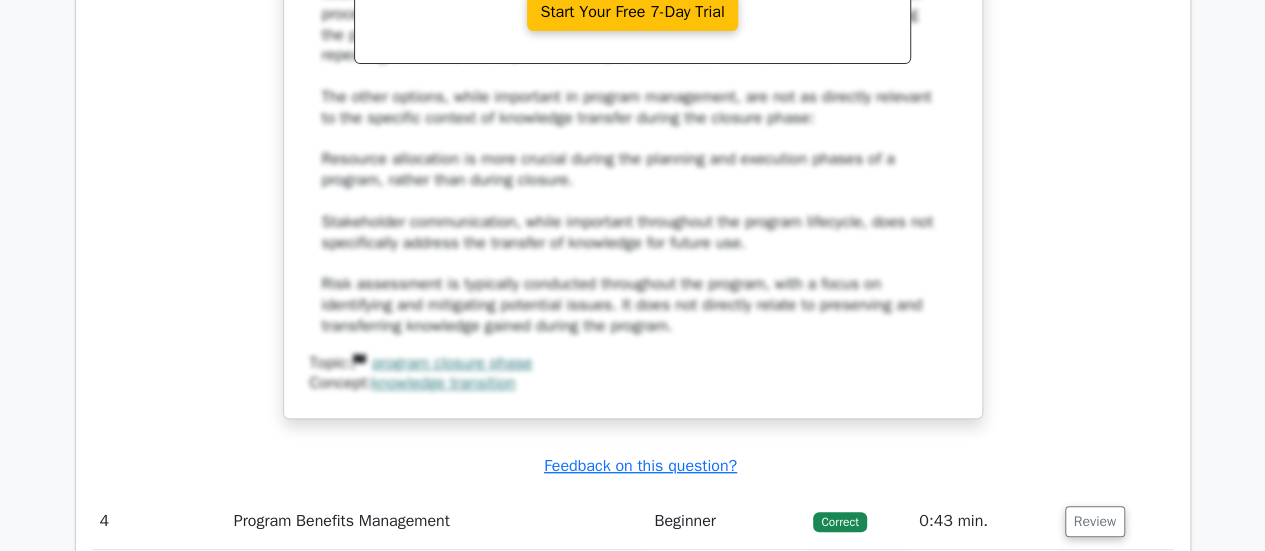 scroll, scrollTop: 4300, scrollLeft: 0, axis: vertical 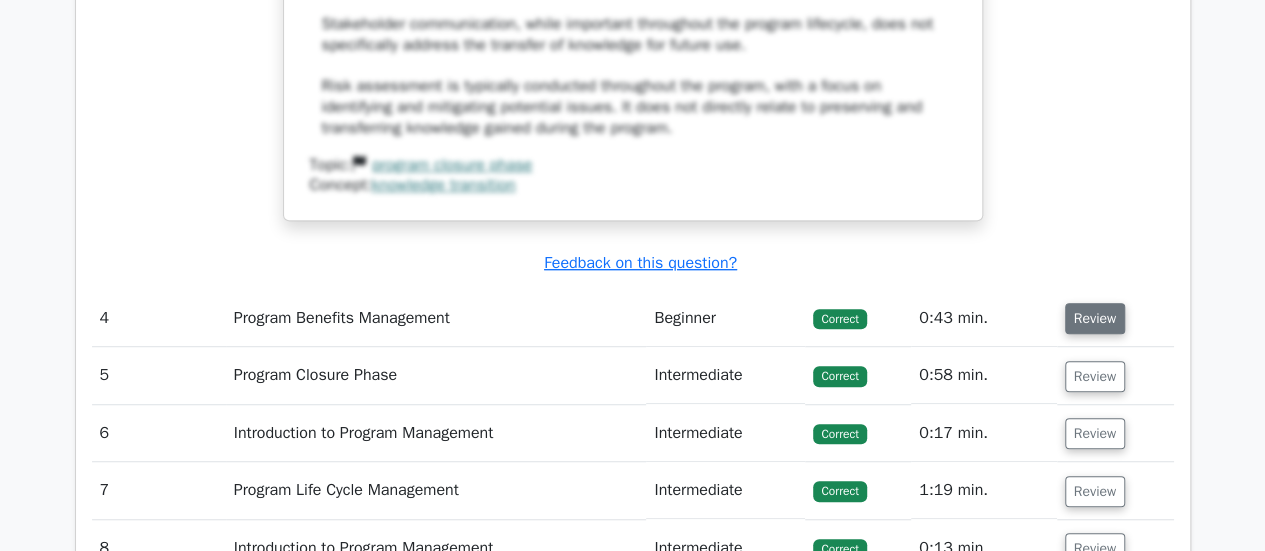 click on "Review" at bounding box center (1095, 318) 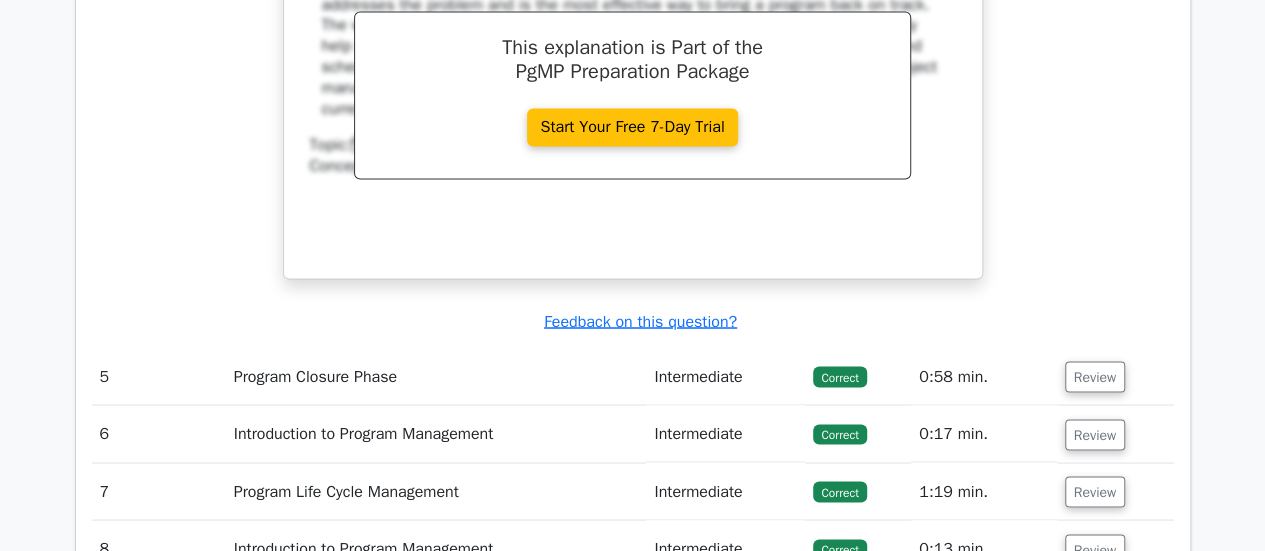 scroll, scrollTop: 5400, scrollLeft: 0, axis: vertical 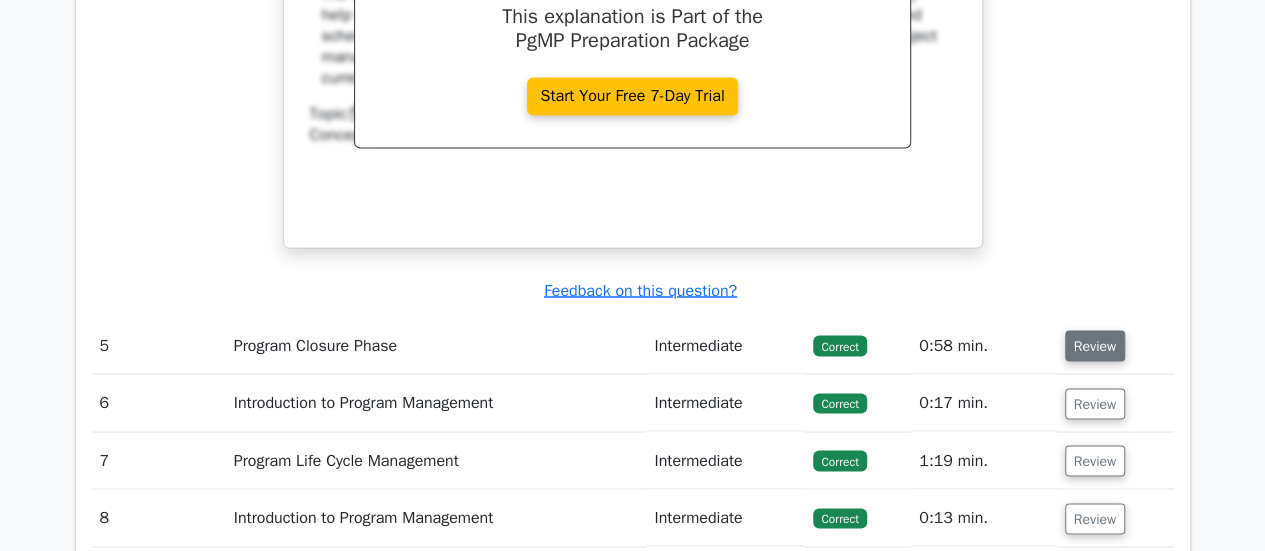 click on "Review" at bounding box center (1095, 345) 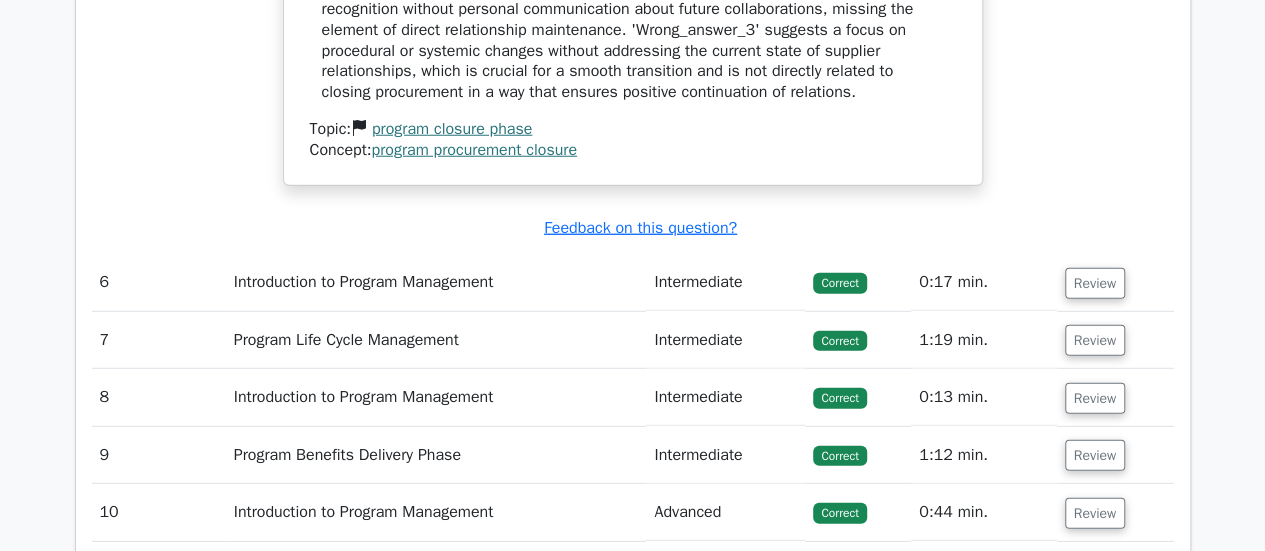 scroll, scrollTop: 6500, scrollLeft: 0, axis: vertical 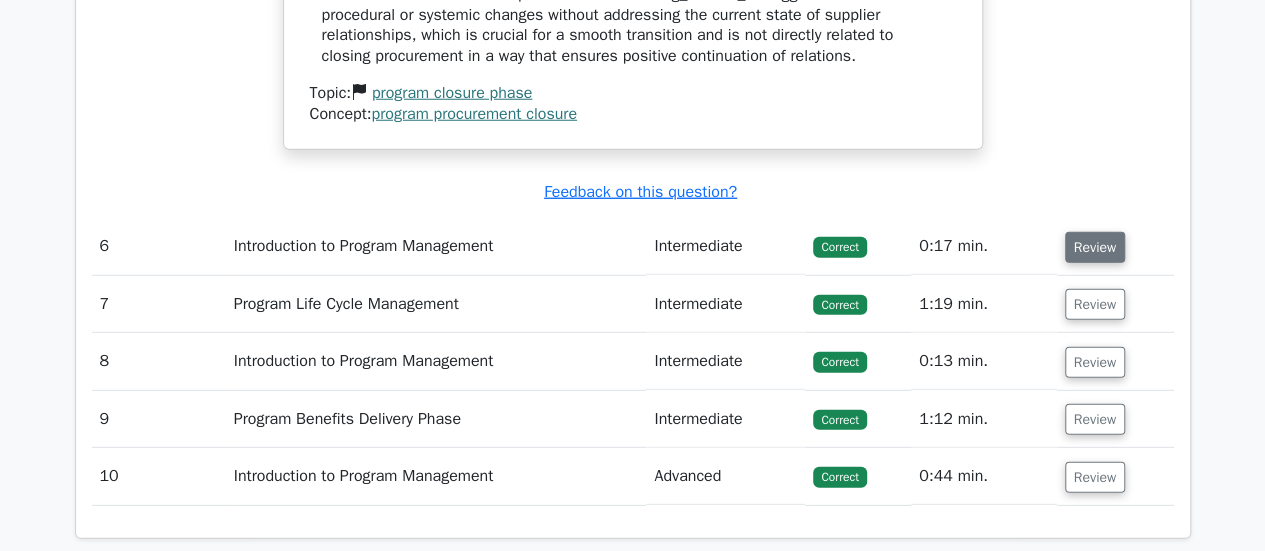 click on "Review" at bounding box center [1095, 247] 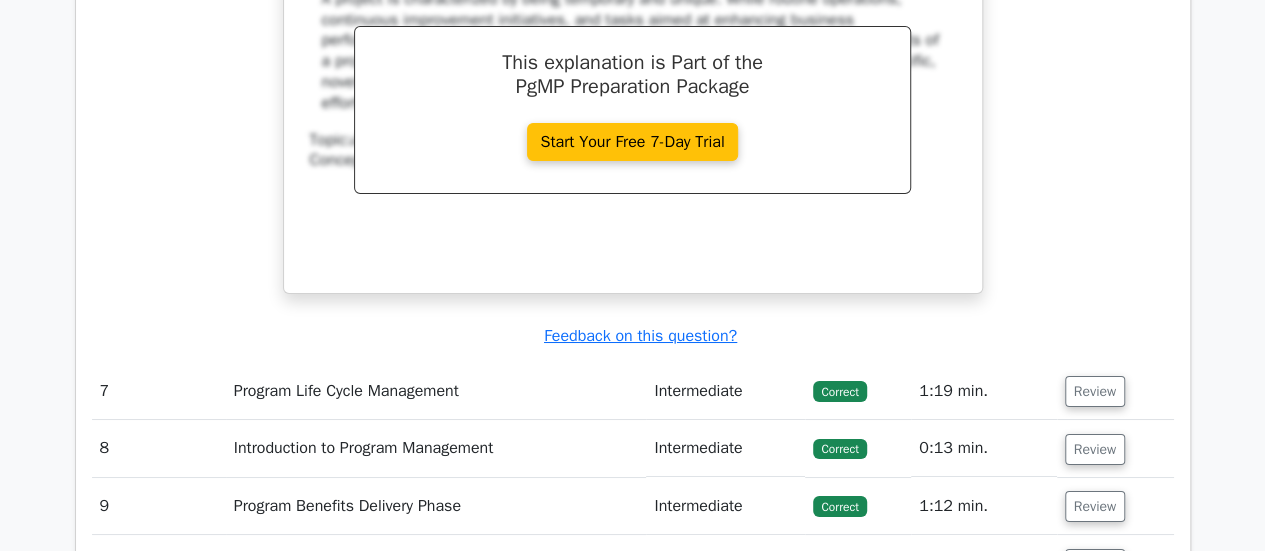 scroll, scrollTop: 7400, scrollLeft: 0, axis: vertical 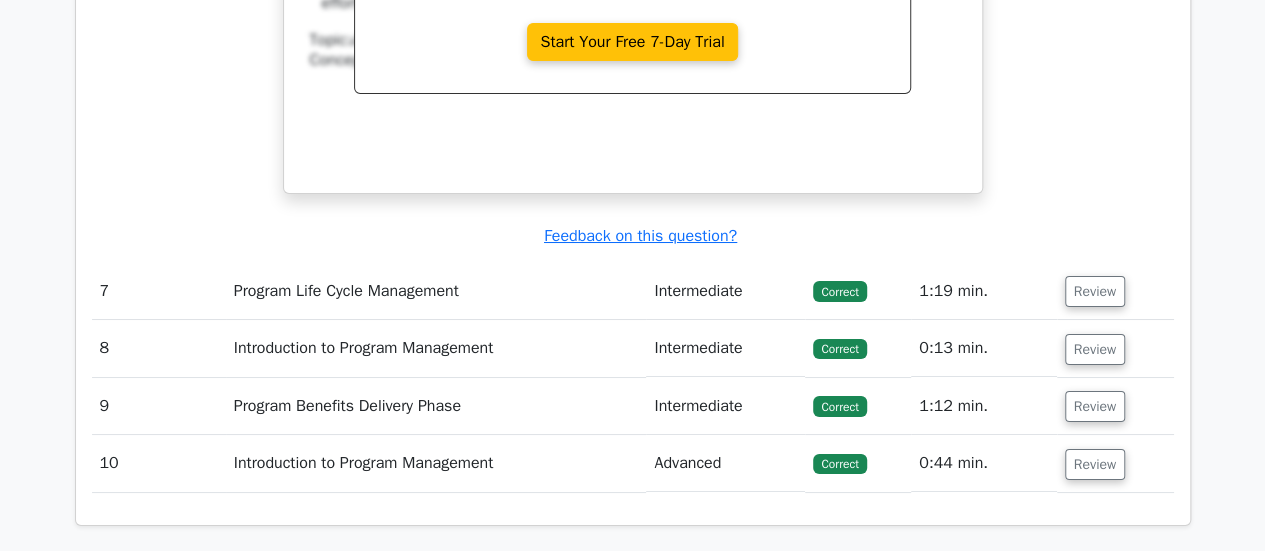 click on "Review" at bounding box center [1115, 291] 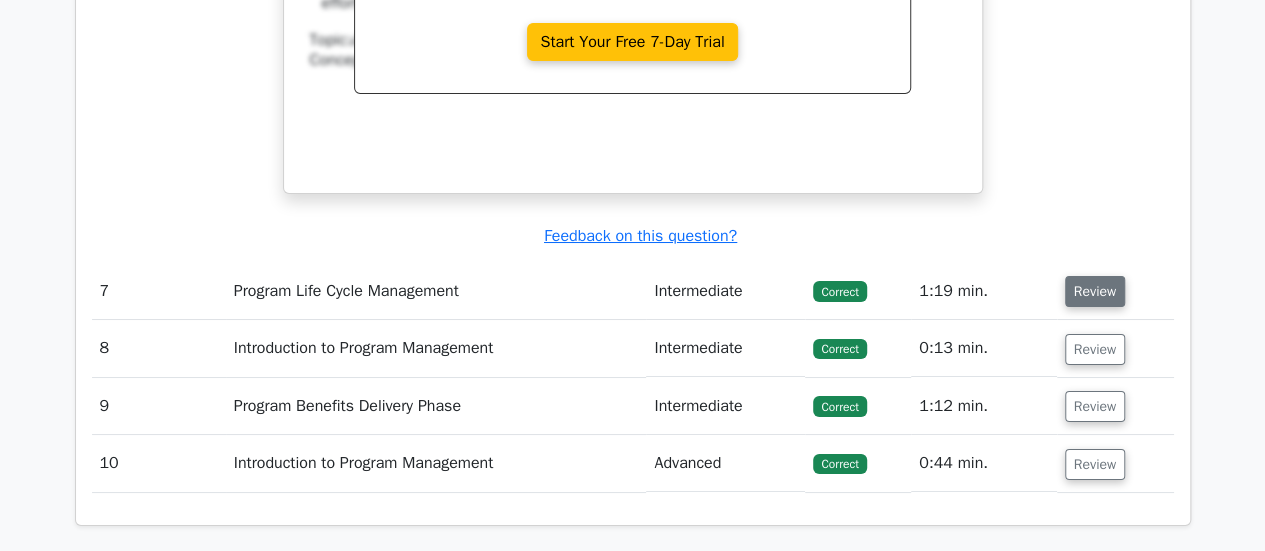click on "Review" at bounding box center [1095, 291] 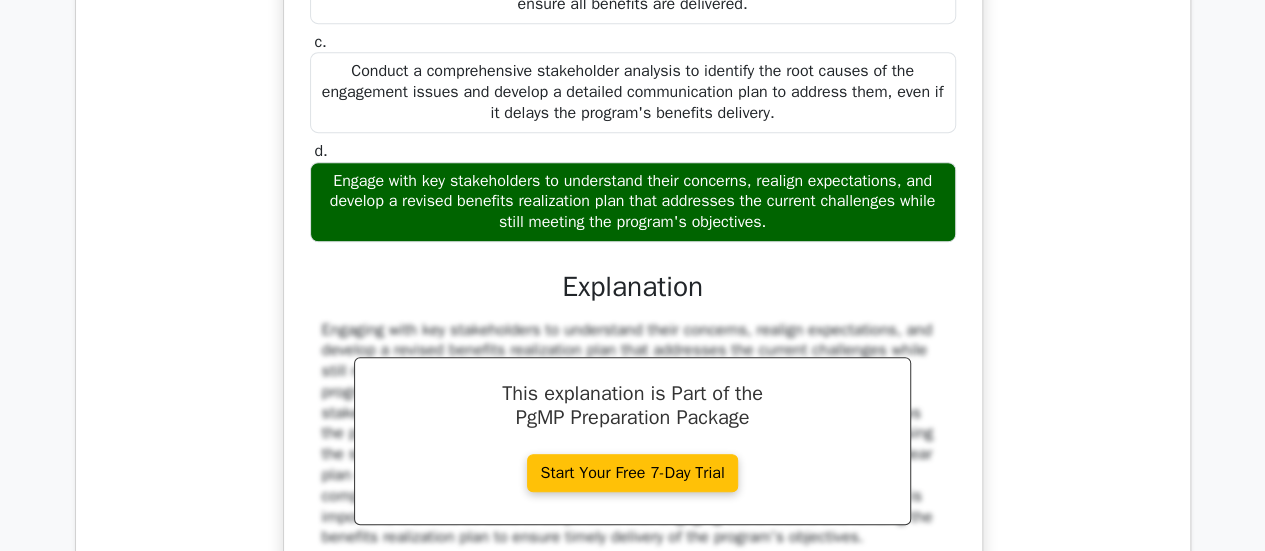 scroll, scrollTop: 8300, scrollLeft: 0, axis: vertical 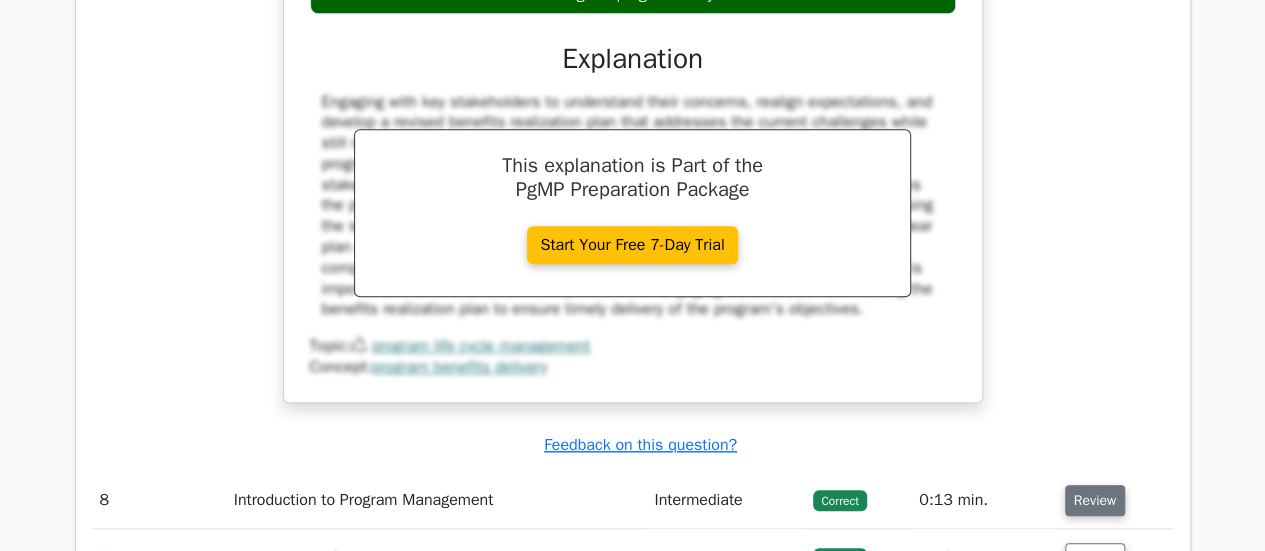 click on "Review" at bounding box center (1095, 500) 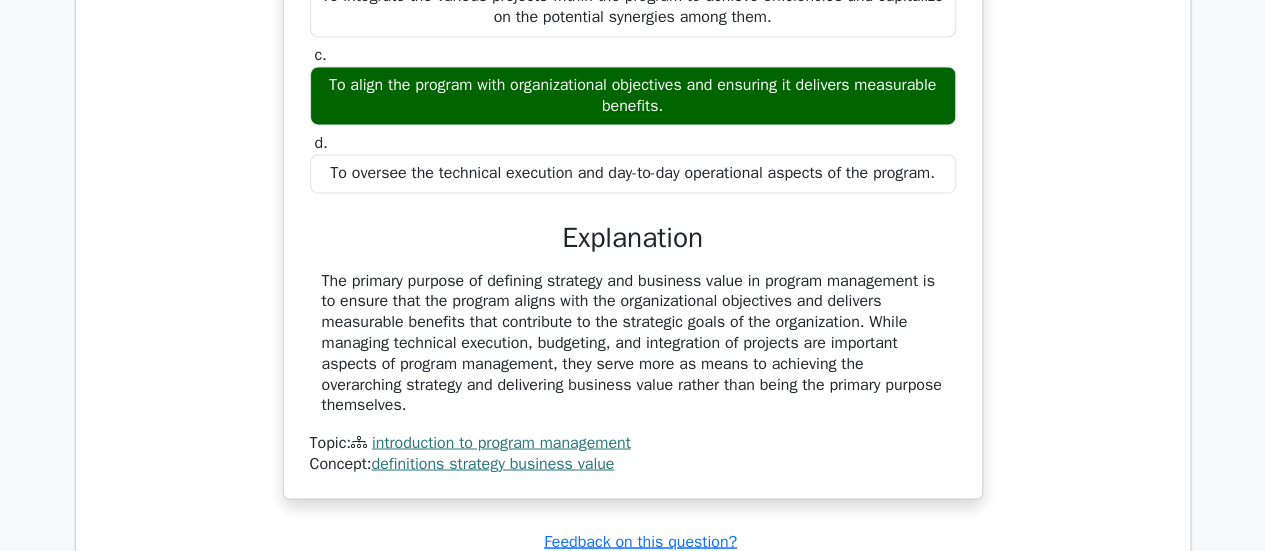 scroll, scrollTop: 9300, scrollLeft: 0, axis: vertical 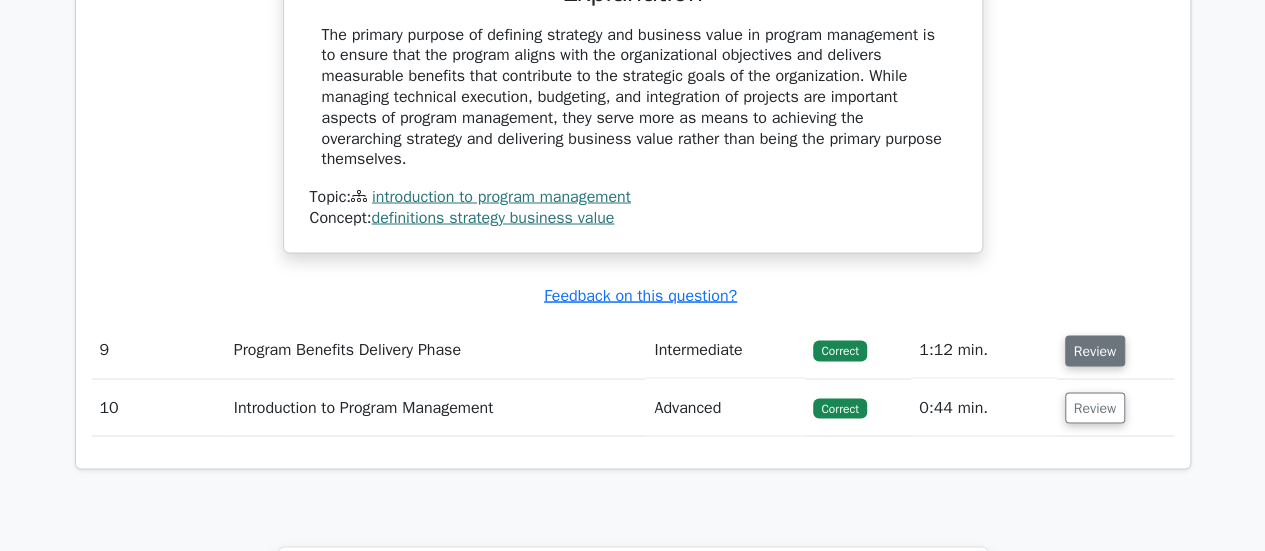 click on "Review" at bounding box center [1095, 350] 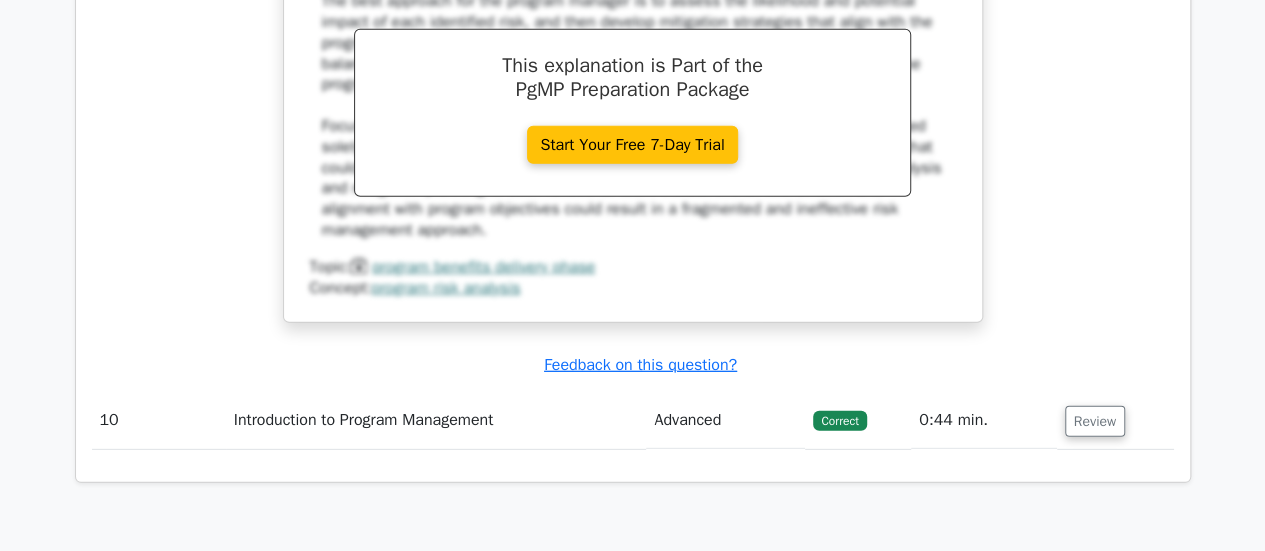 scroll, scrollTop: 10600, scrollLeft: 0, axis: vertical 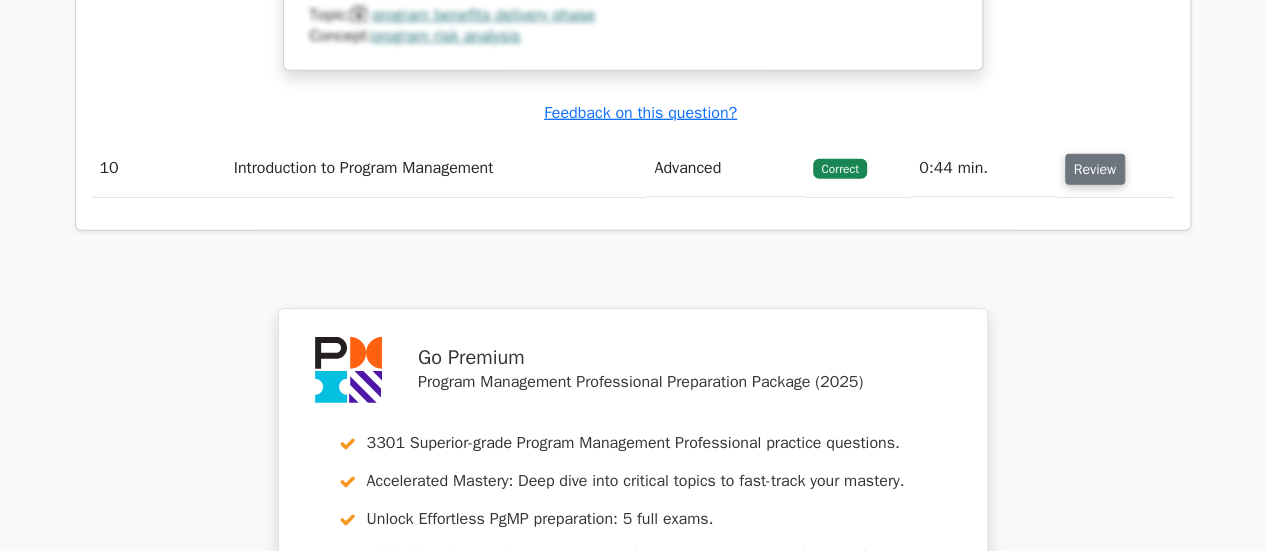 click on "Review" at bounding box center [1095, 169] 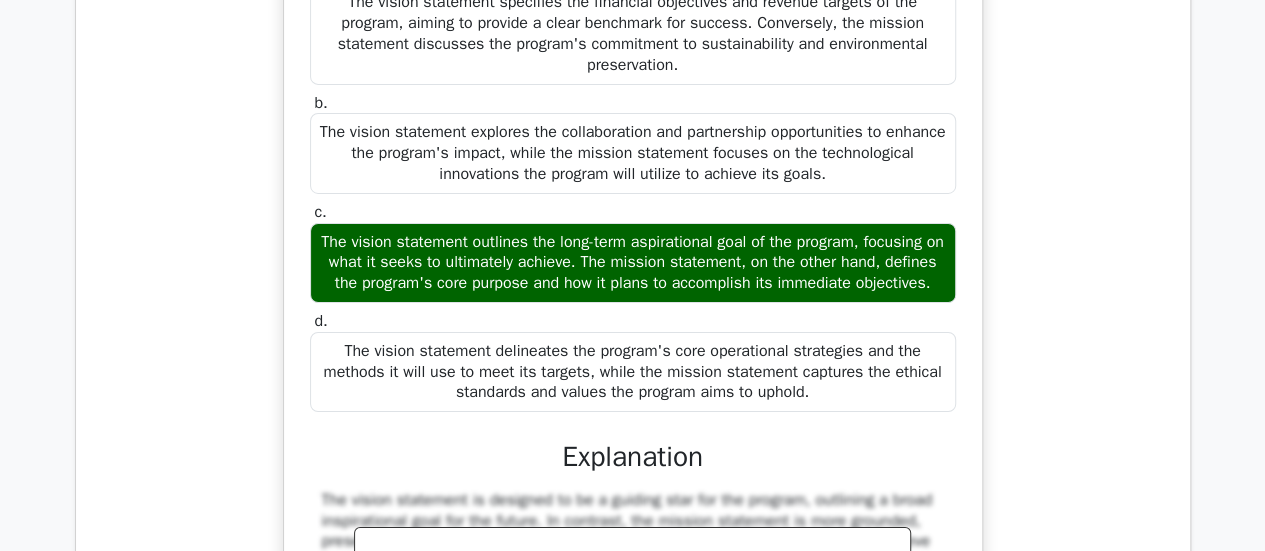 scroll, scrollTop: 11500, scrollLeft: 0, axis: vertical 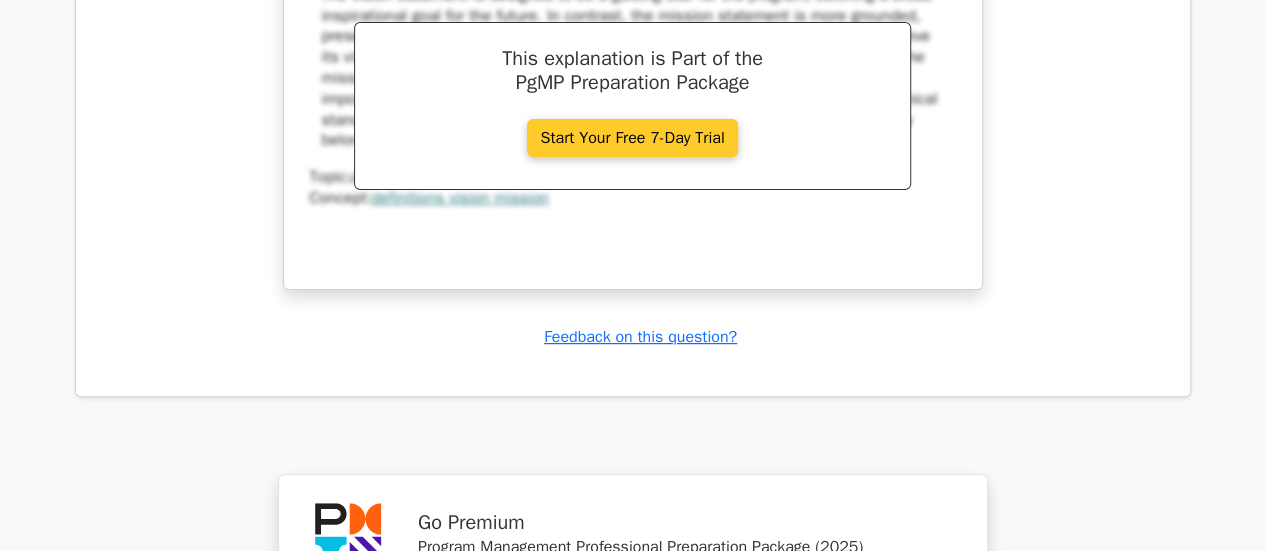 click on "Start Your Free 7-Day Trial" at bounding box center (632, 138) 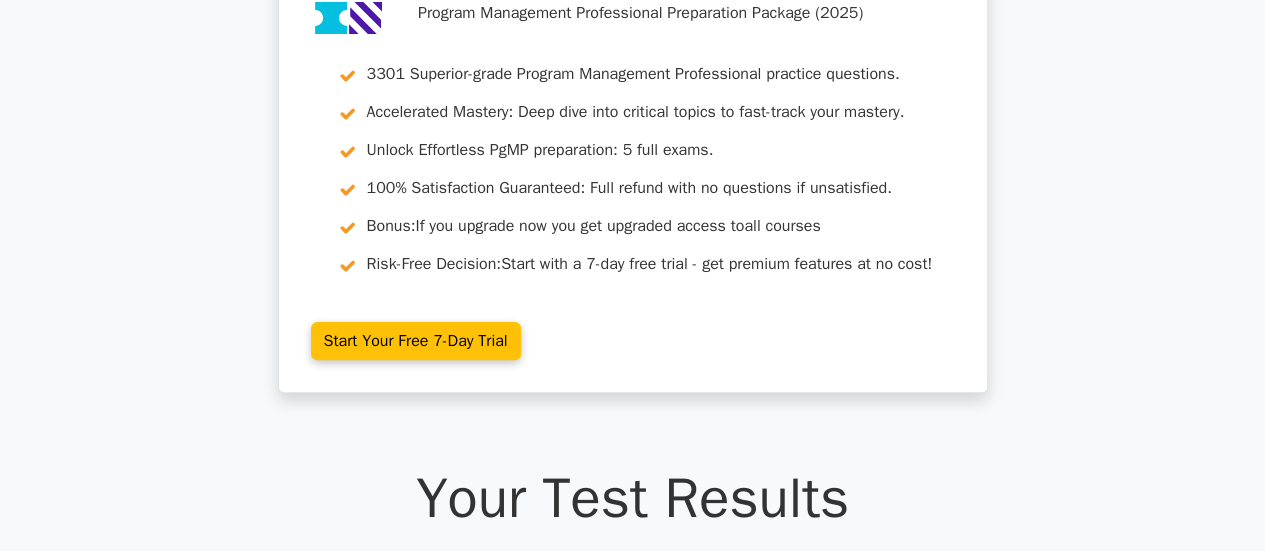 scroll, scrollTop: 0, scrollLeft: 0, axis: both 